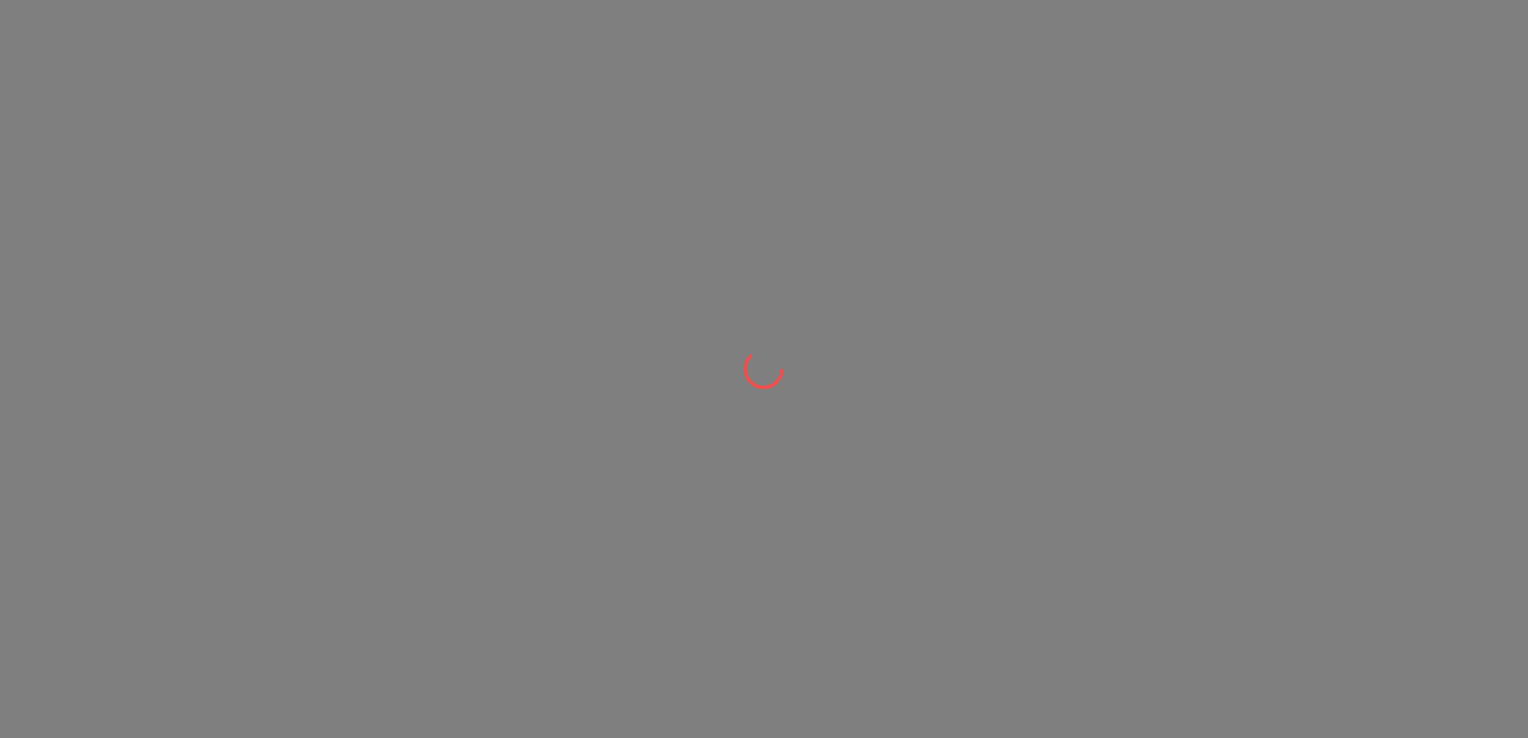 scroll, scrollTop: 0, scrollLeft: 0, axis: both 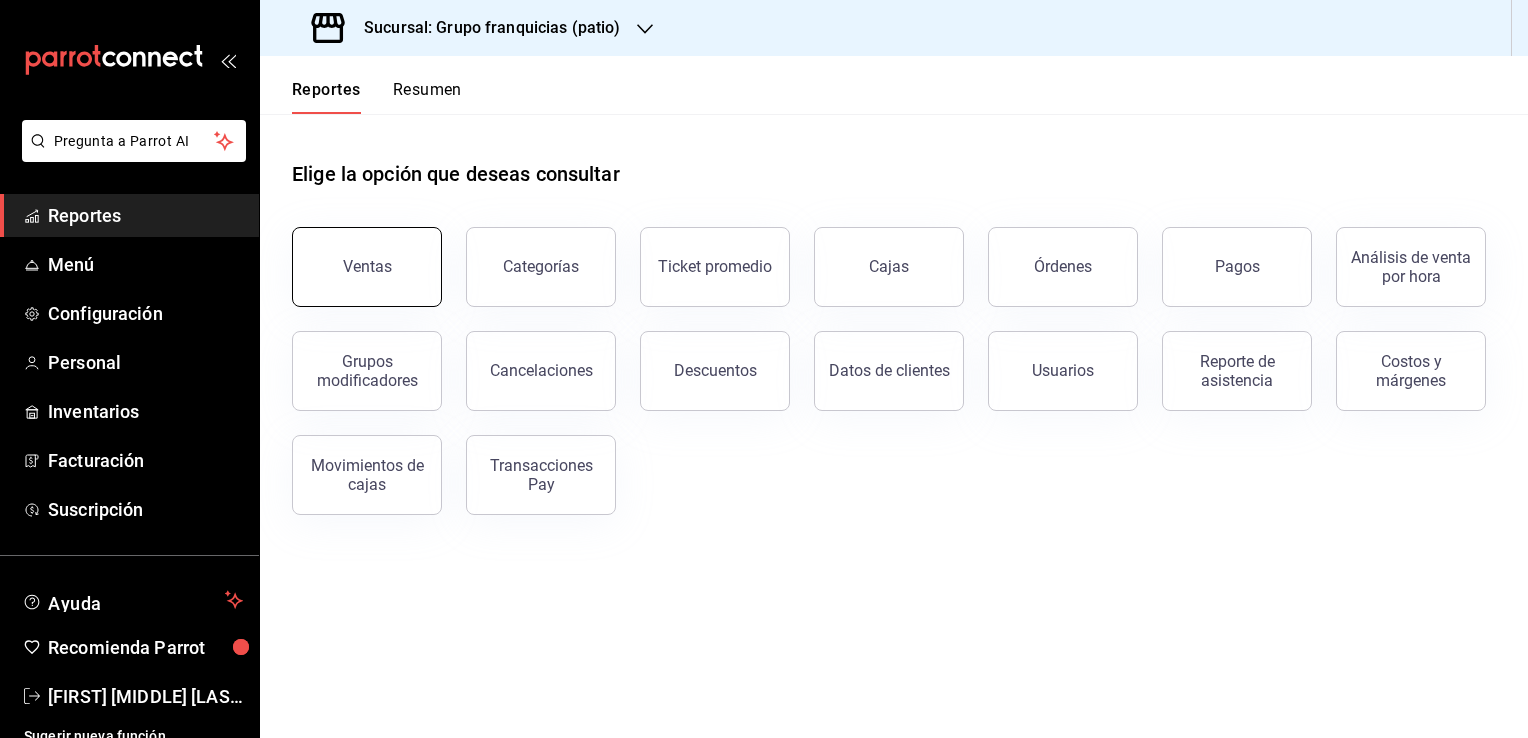 click on "Ventas" at bounding box center [367, 266] 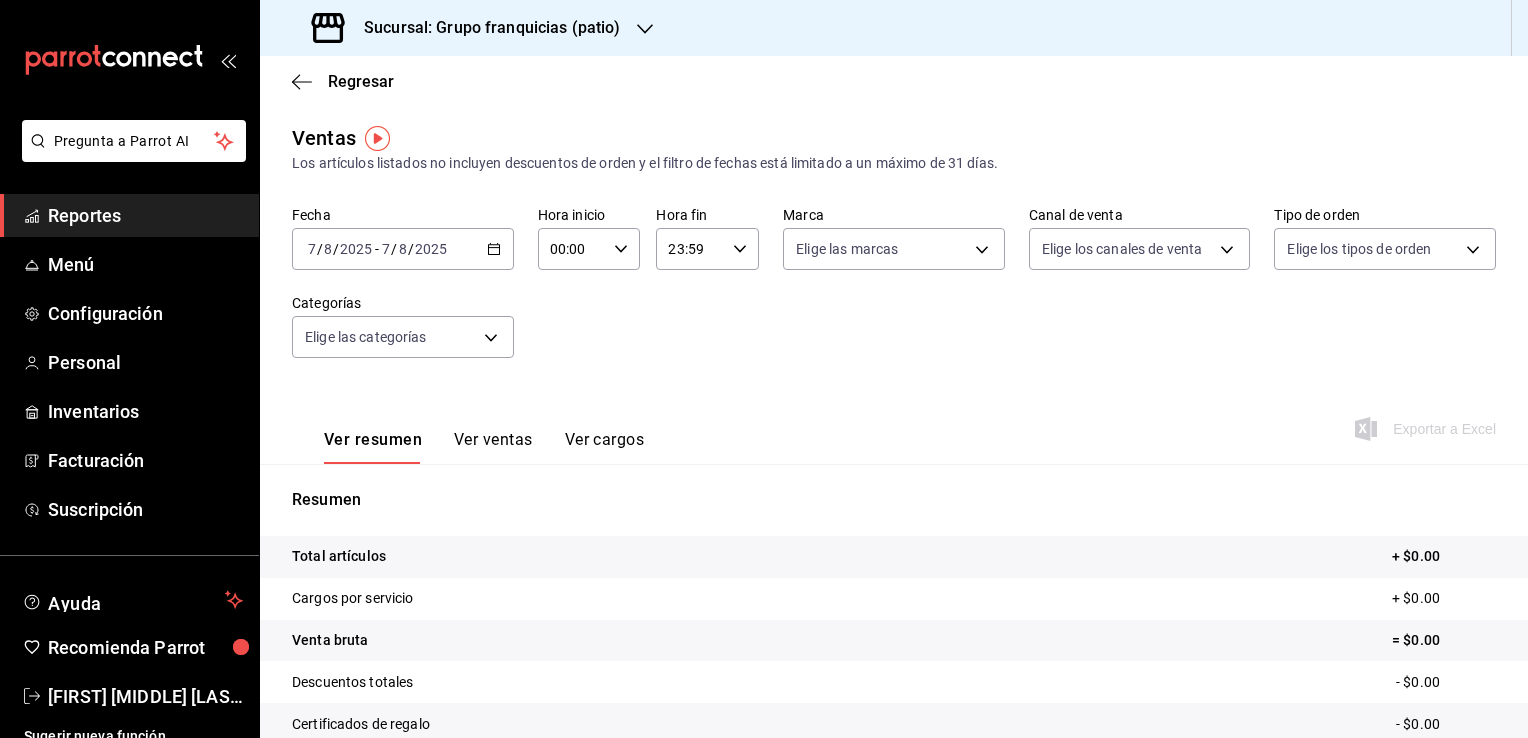 click on "2025-08-07 7 / 8 / 2025 - 2025-08-07 7 / 8 / 2025" at bounding box center (403, 249) 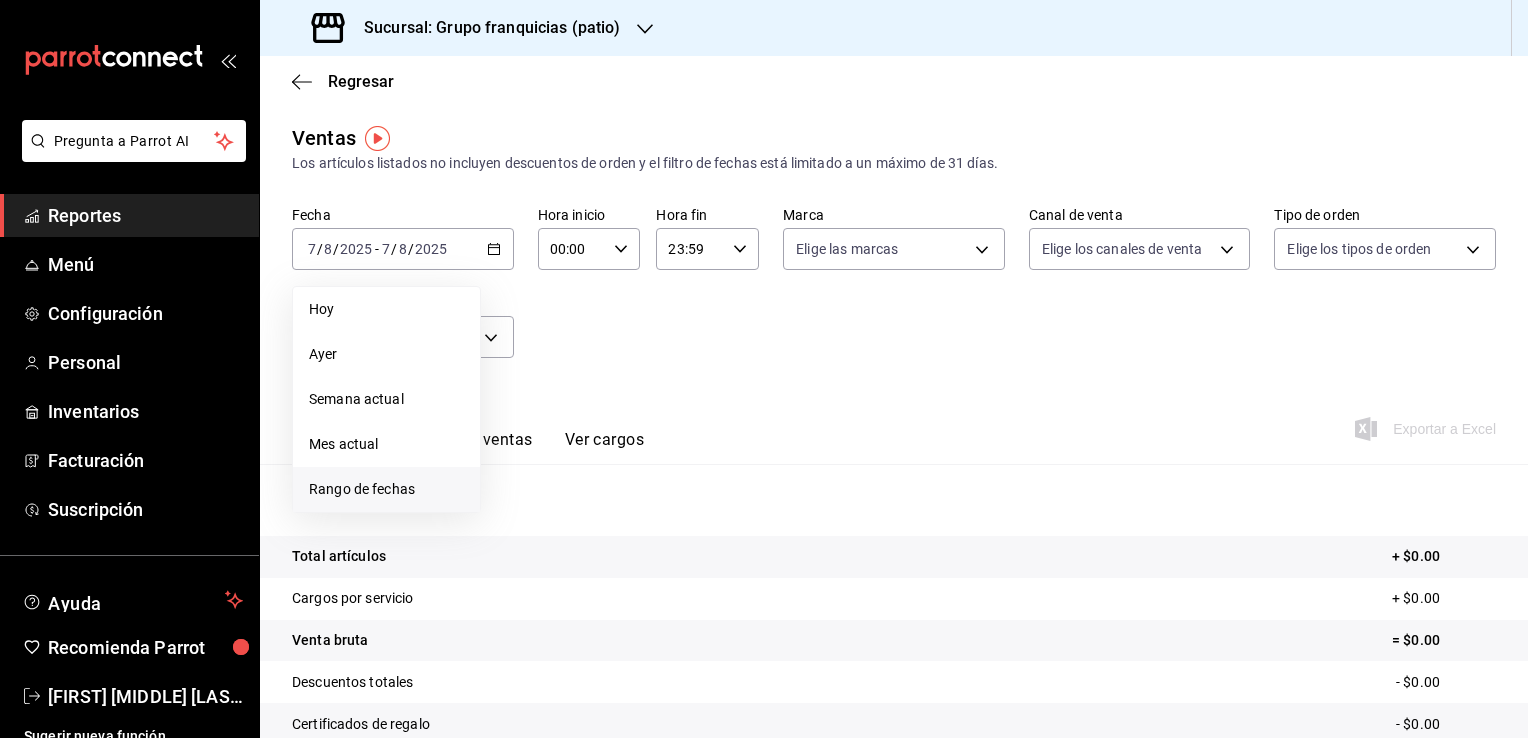 click on "Rango de fechas" at bounding box center [386, 489] 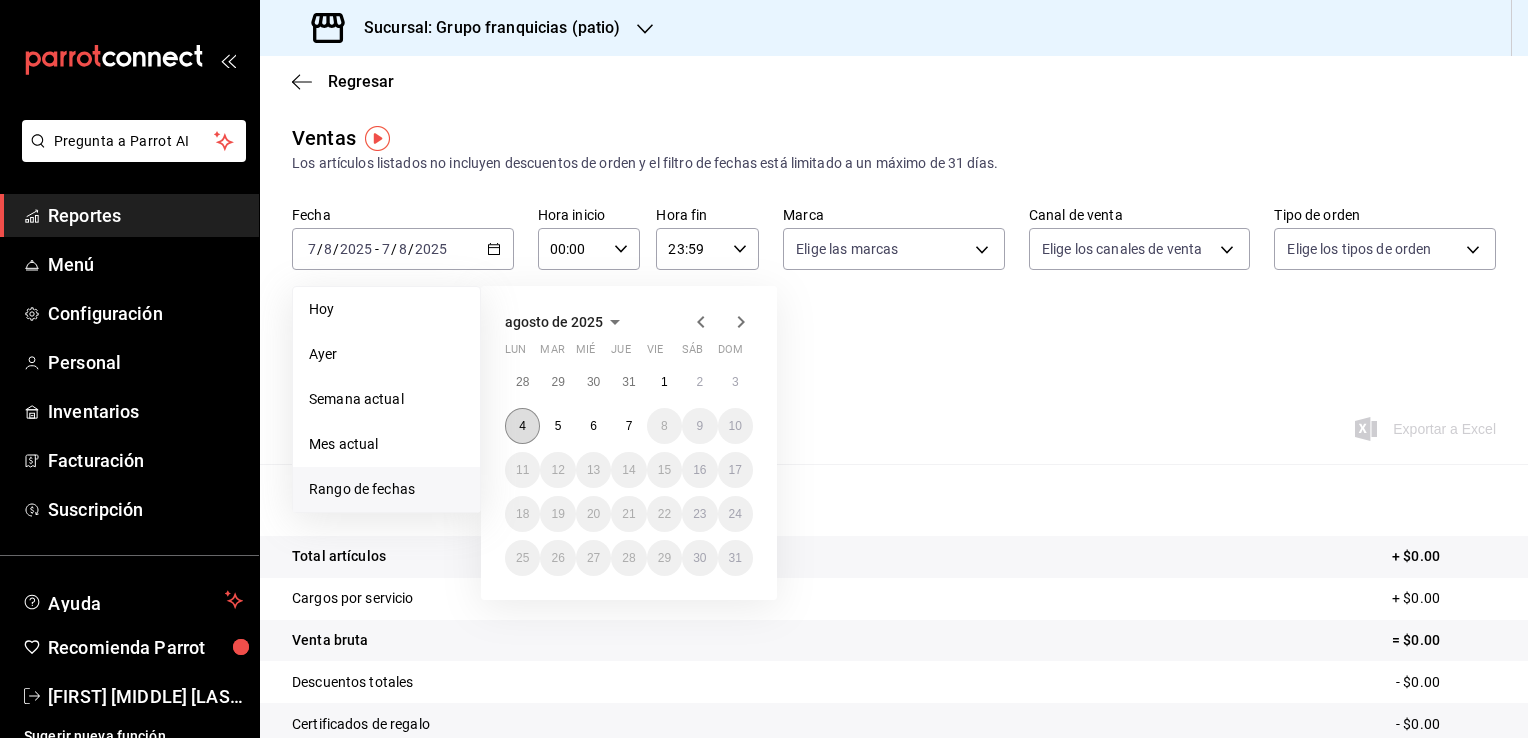 click on "4" at bounding box center [522, 426] 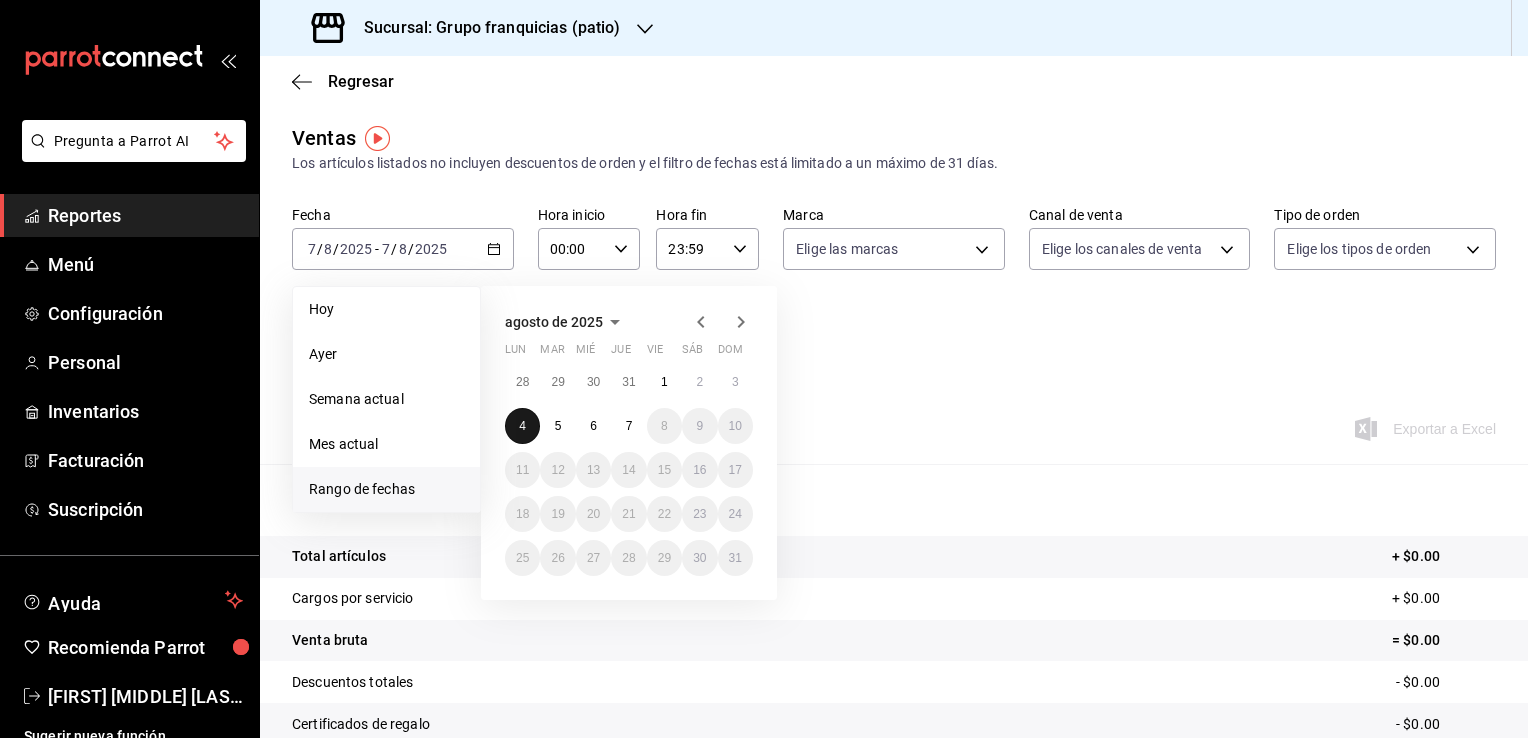 click on "4" at bounding box center [522, 426] 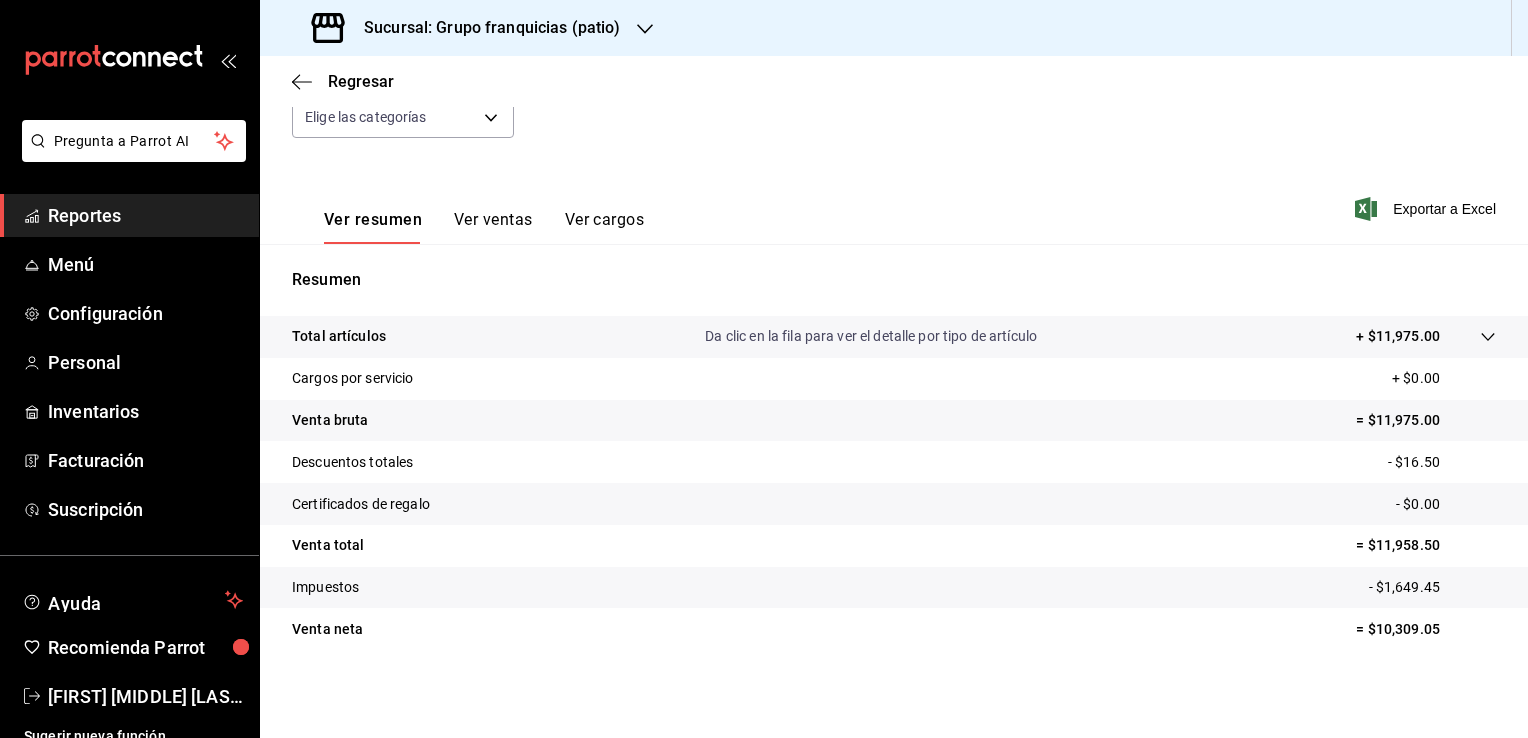 scroll, scrollTop: 120, scrollLeft: 0, axis: vertical 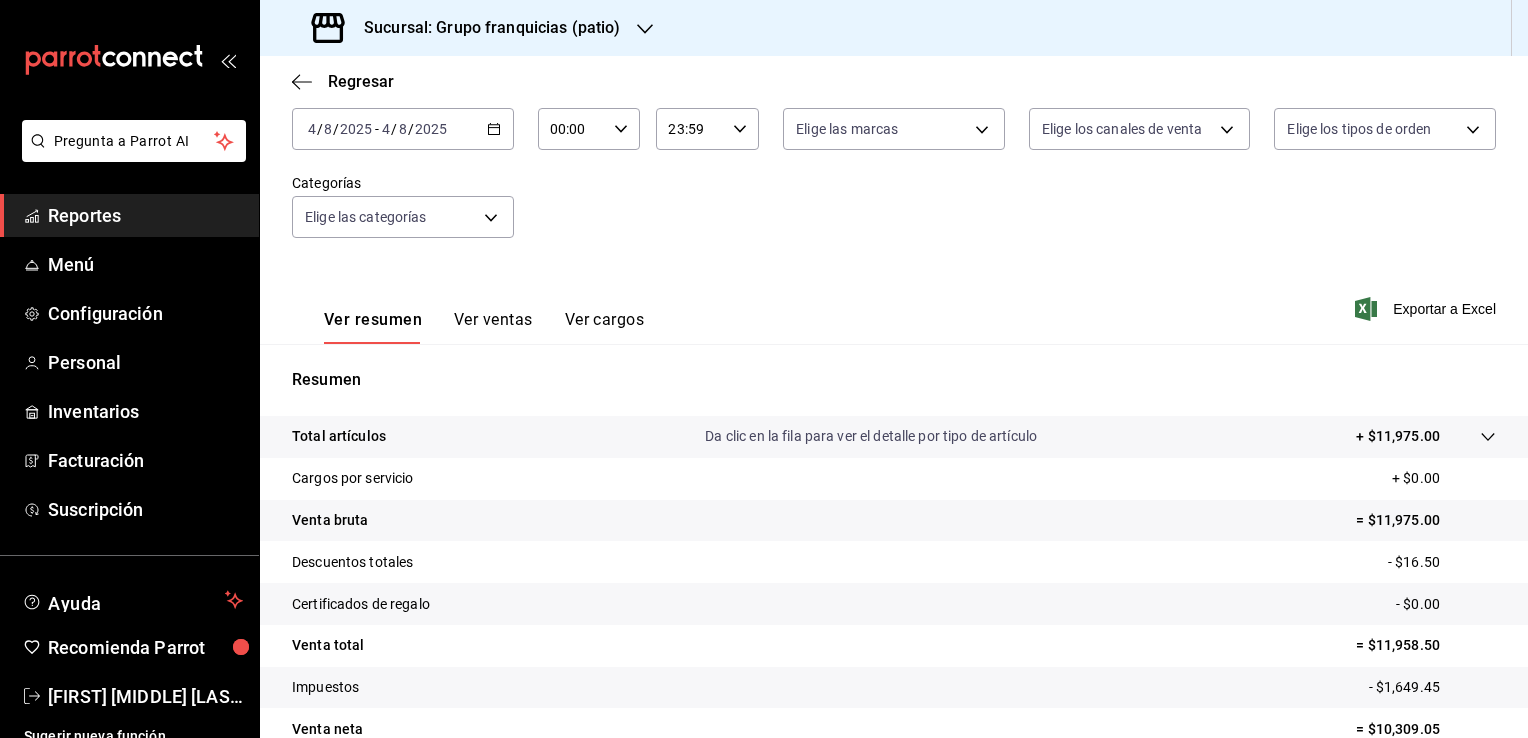 click on "Sucursal: Grupo franquicias (patio)" at bounding box center [484, 28] 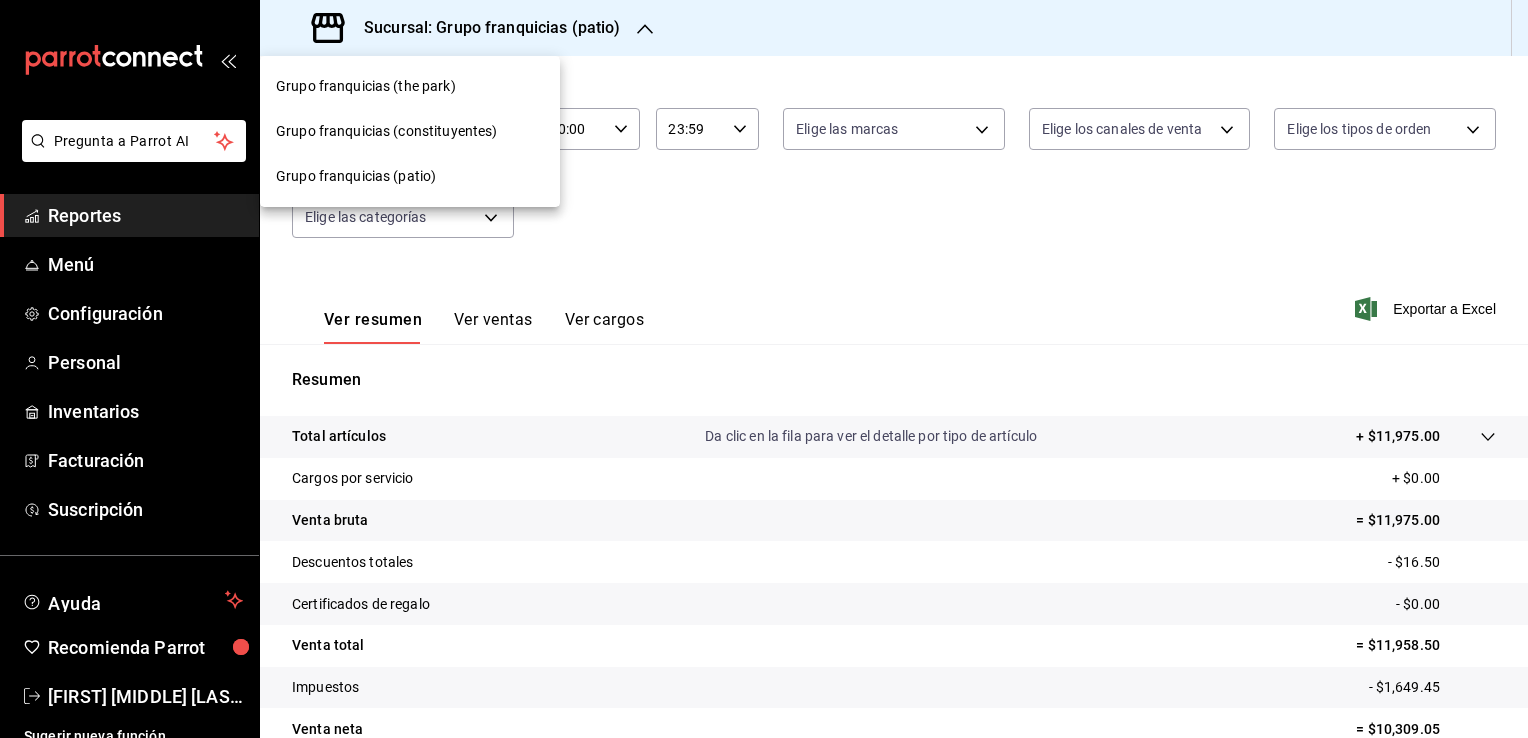 click on "Grupo franquicias (constituyentes)" at bounding box center (386, 131) 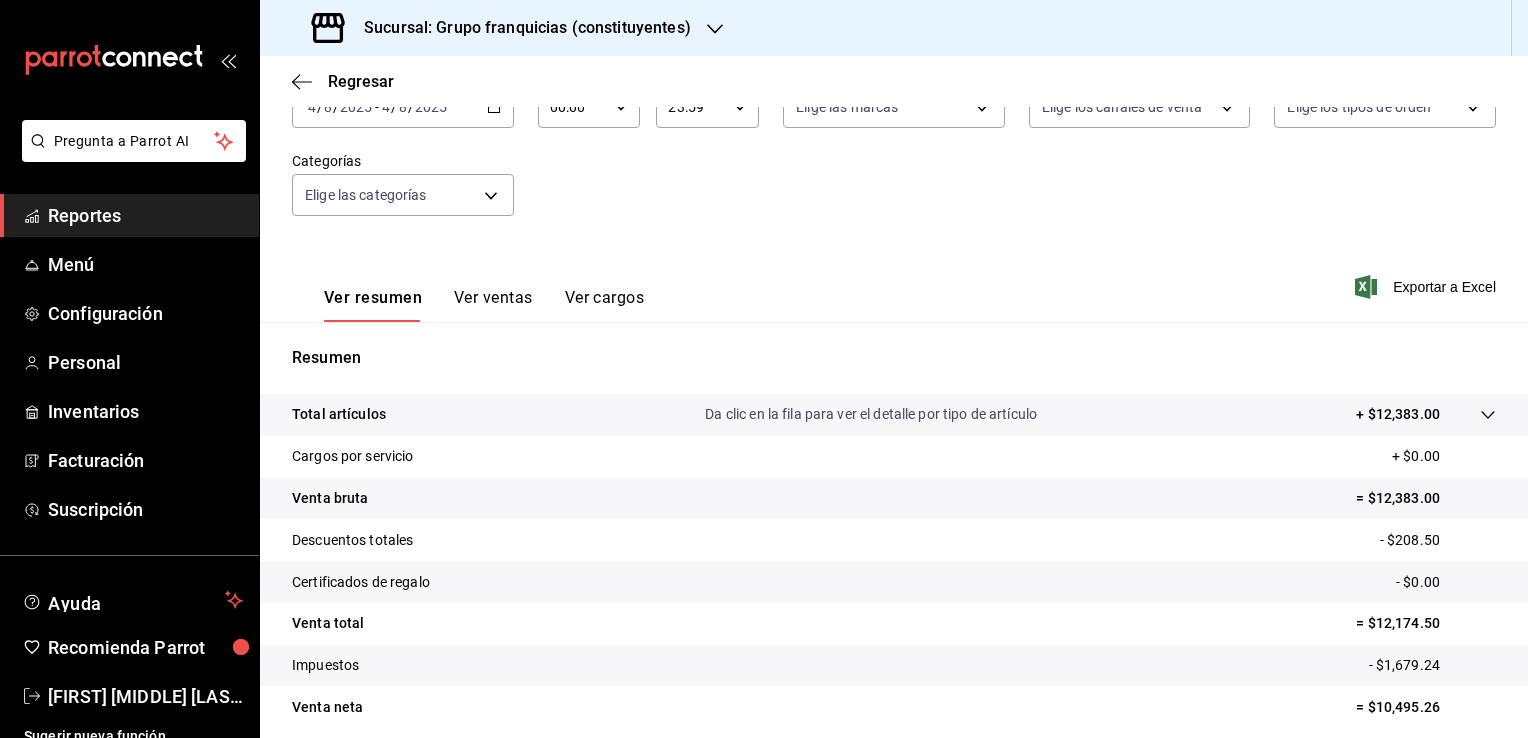 scroll, scrollTop: 20, scrollLeft: 0, axis: vertical 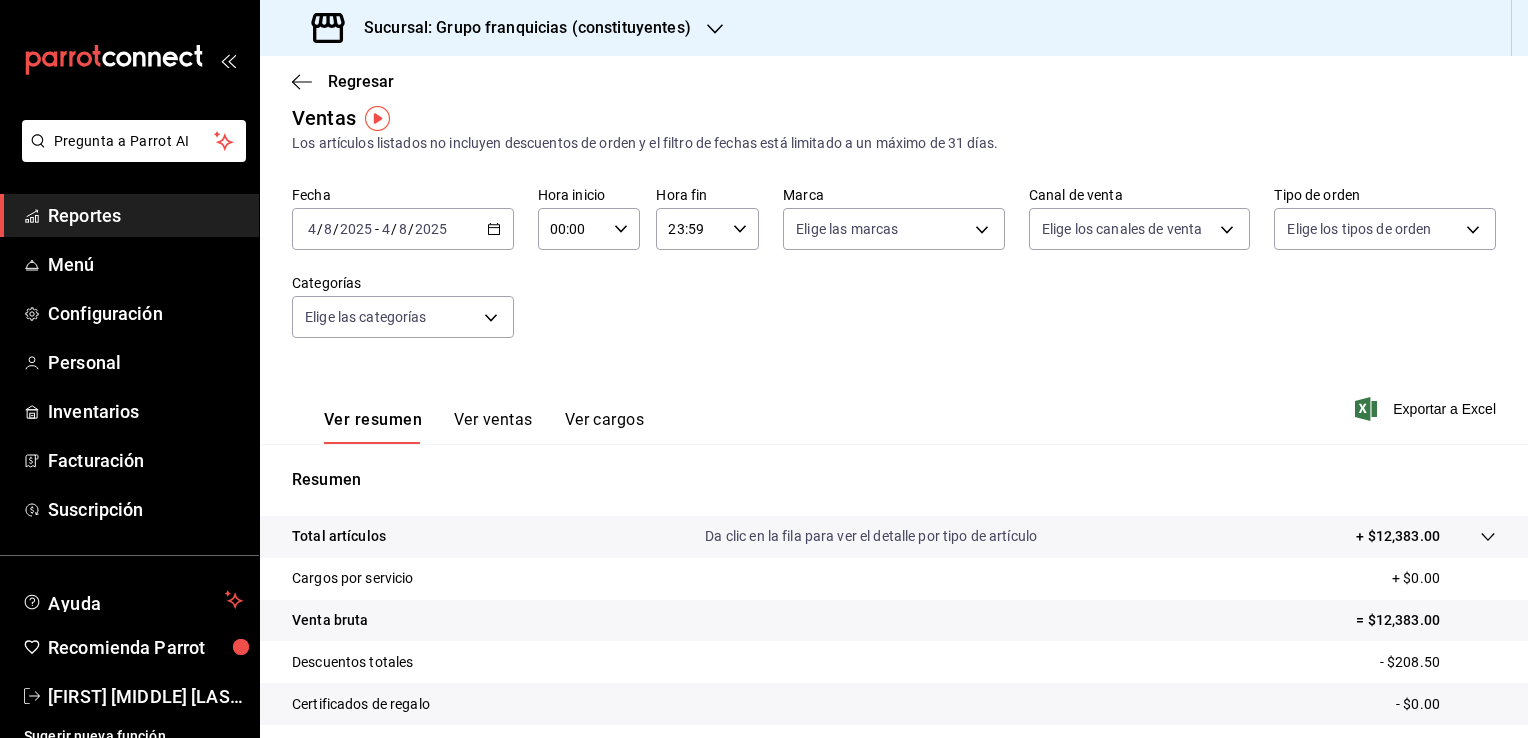click on "Sucursal: Grupo franquicias (constituyentes)" at bounding box center [503, 28] 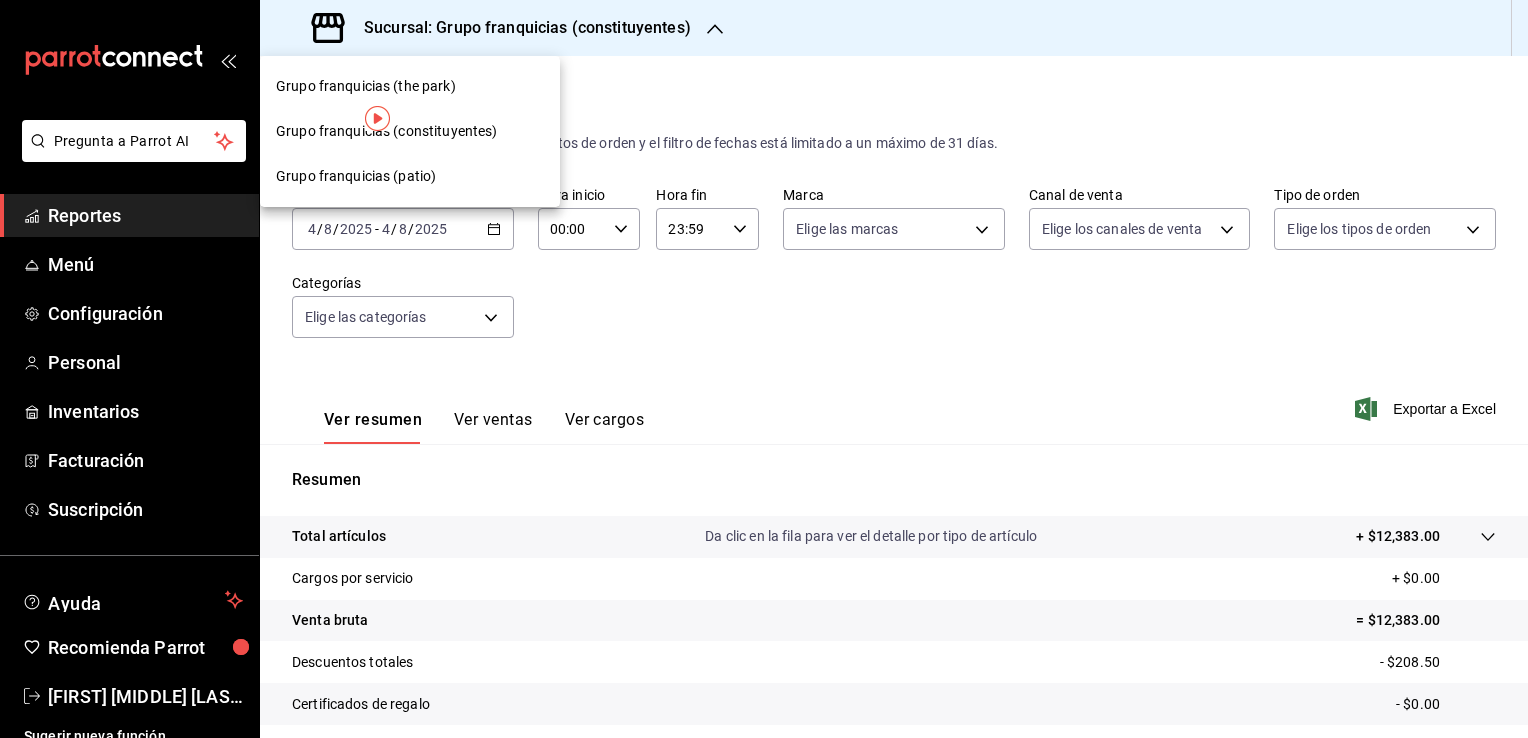 click on "Grupo franquicias (the park)" at bounding box center [366, 86] 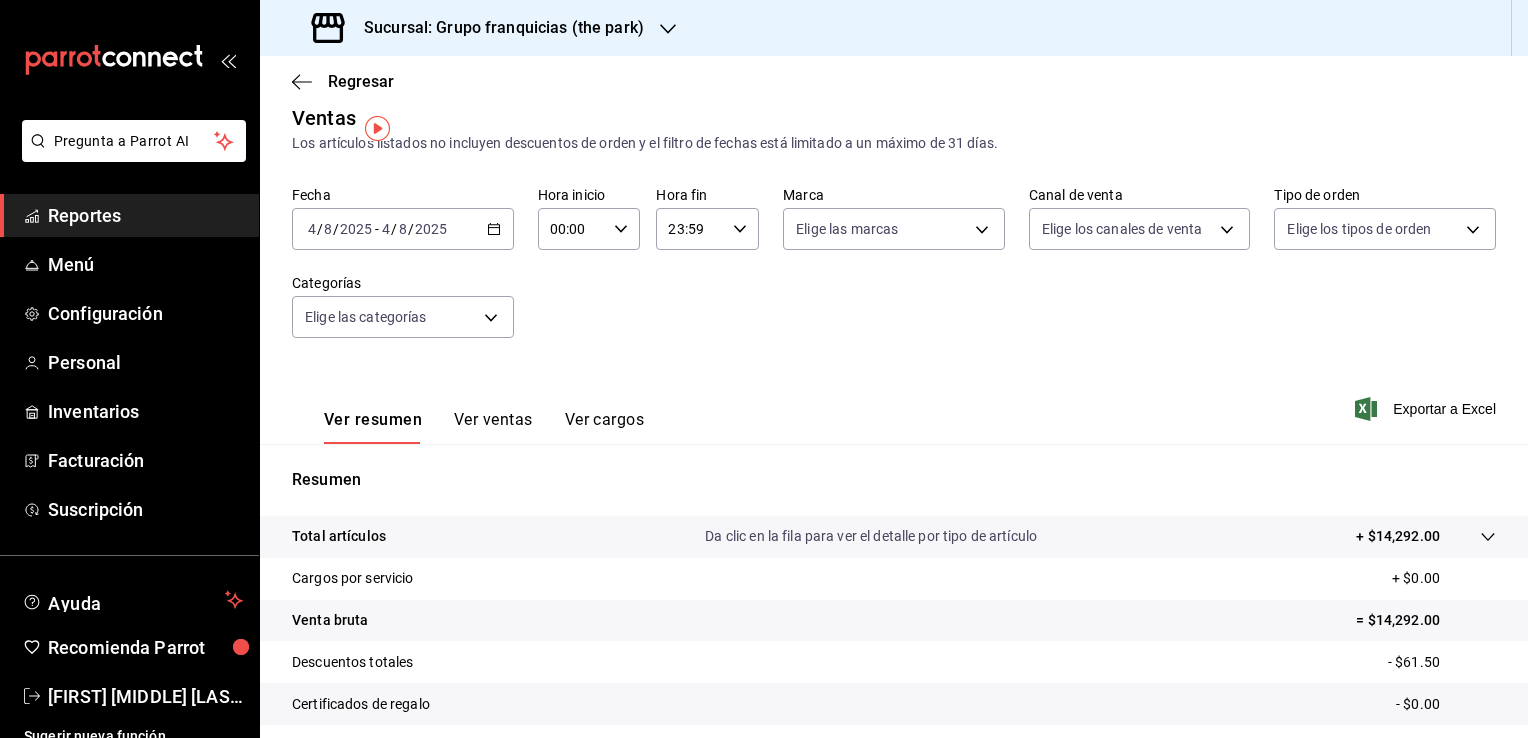 scroll, scrollTop: 0, scrollLeft: 0, axis: both 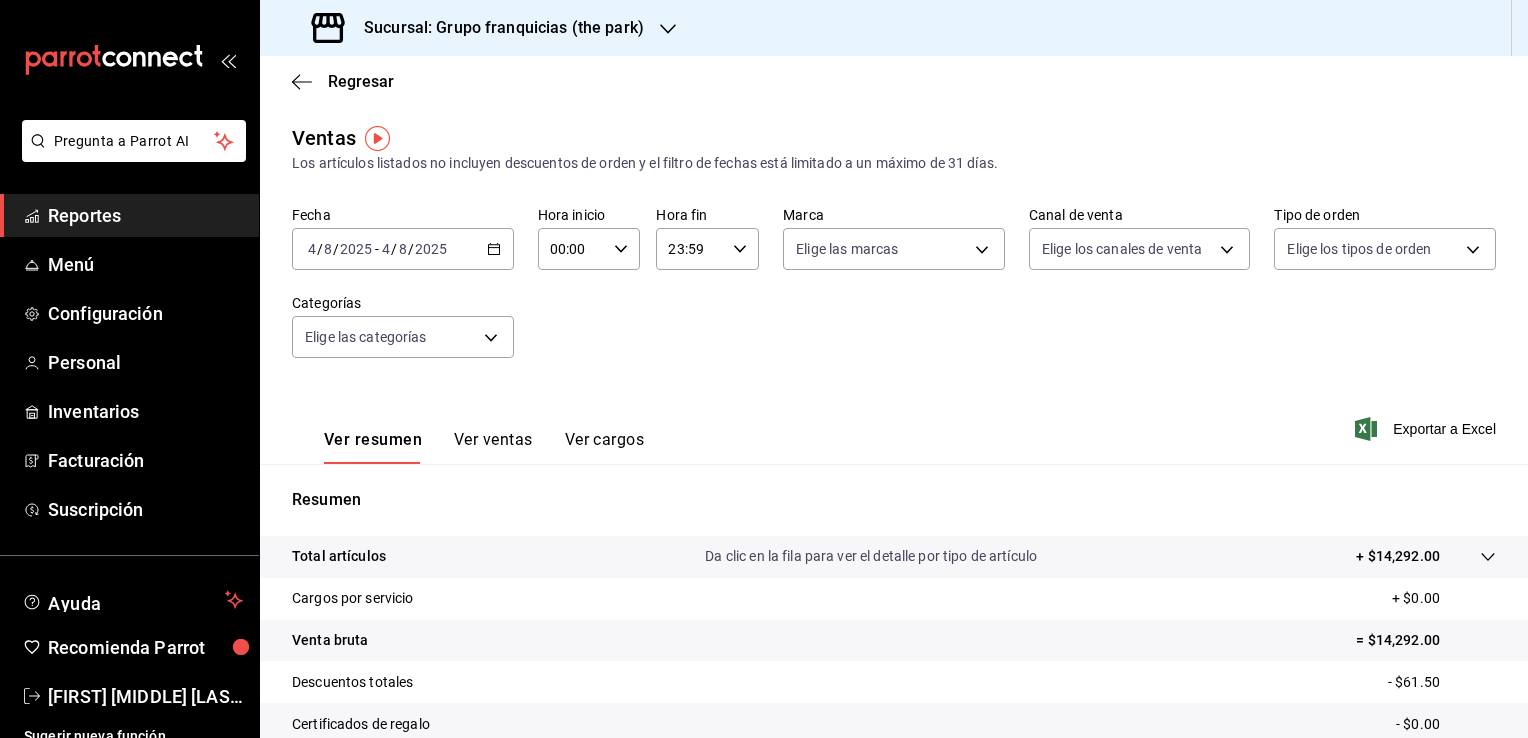 click on "2025-08-04 4 / 8 / 2025 - 2025-08-04 4 / 8 / 2025" at bounding box center (403, 249) 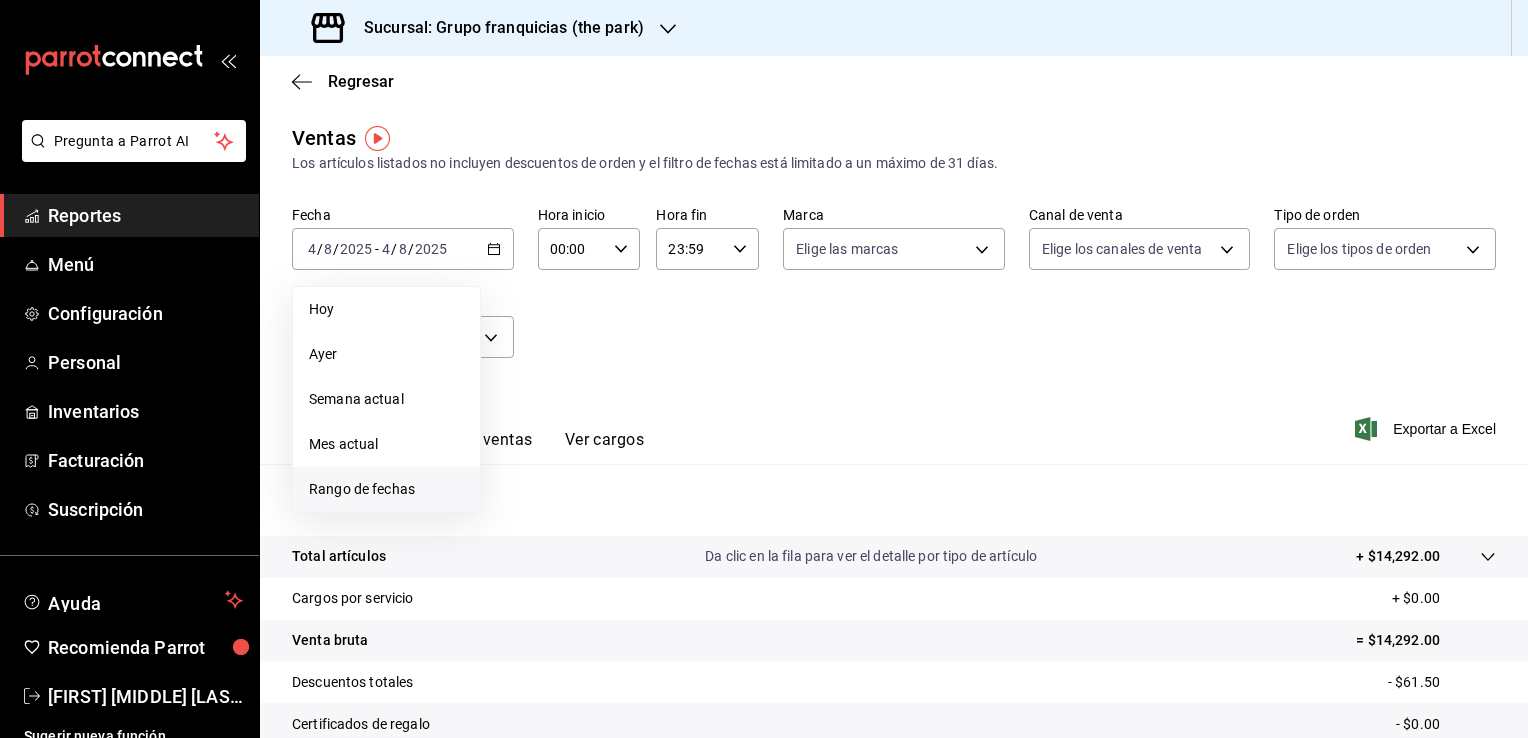 click on "Rango de fechas" at bounding box center [386, 489] 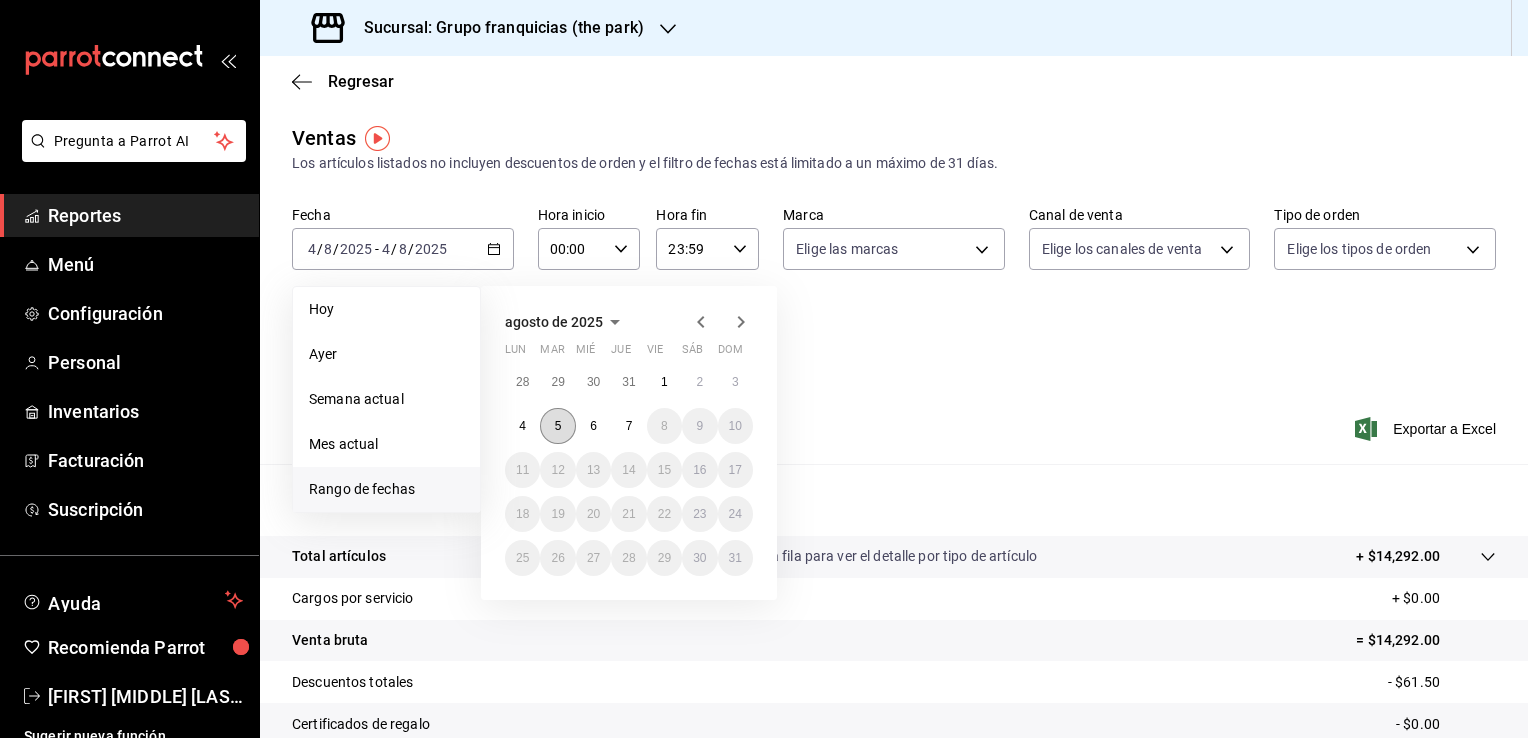 click on "5" at bounding box center [557, 426] 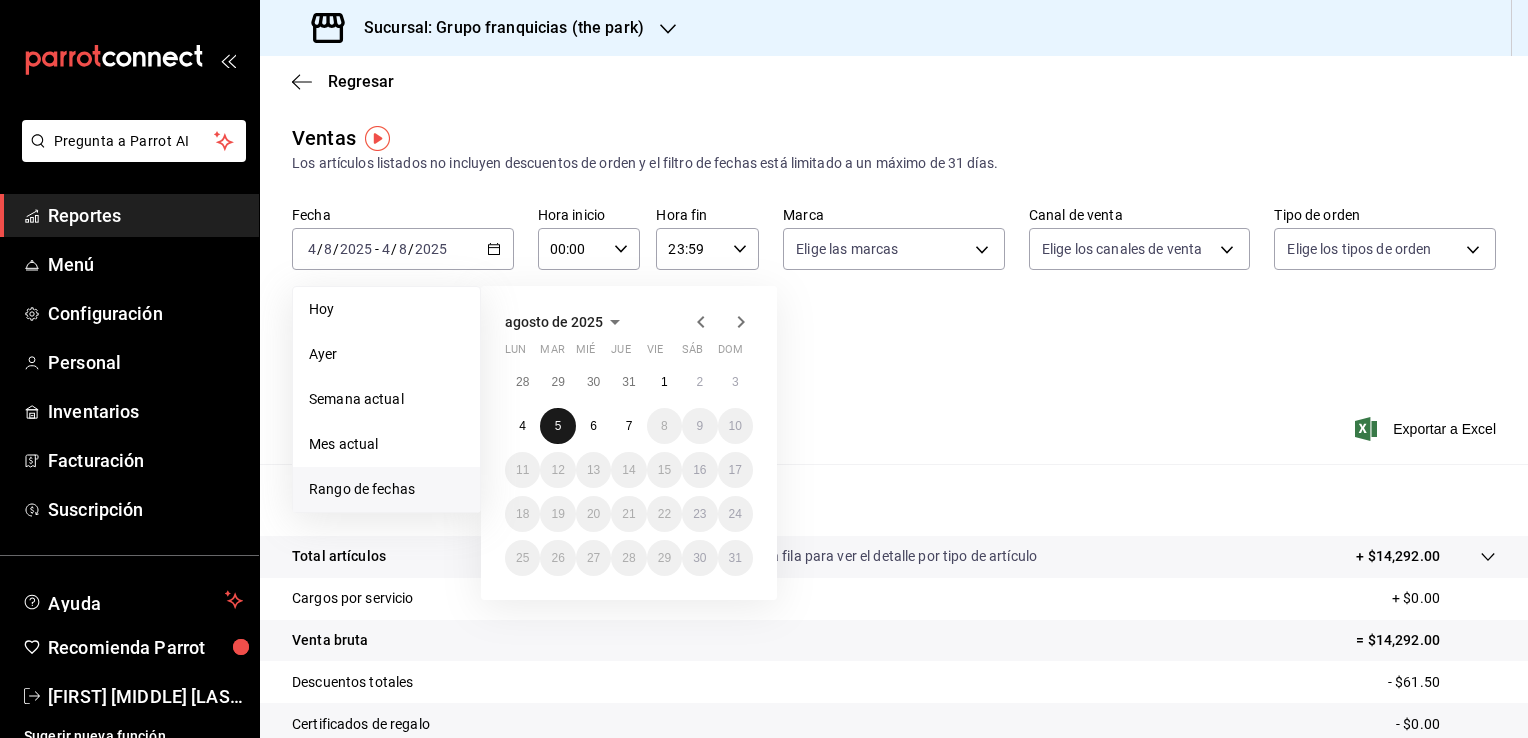 click on "5" at bounding box center [557, 426] 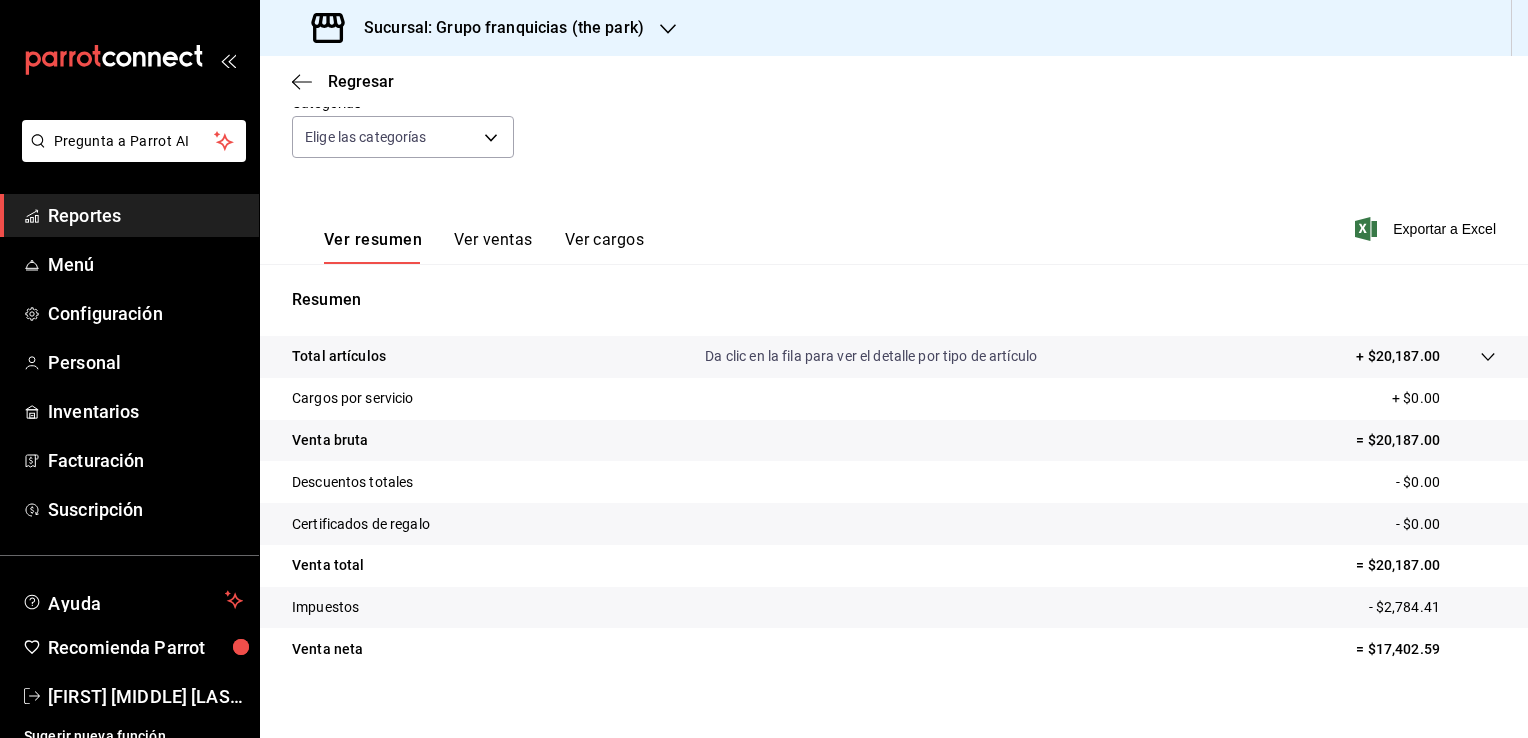 scroll, scrollTop: 220, scrollLeft: 0, axis: vertical 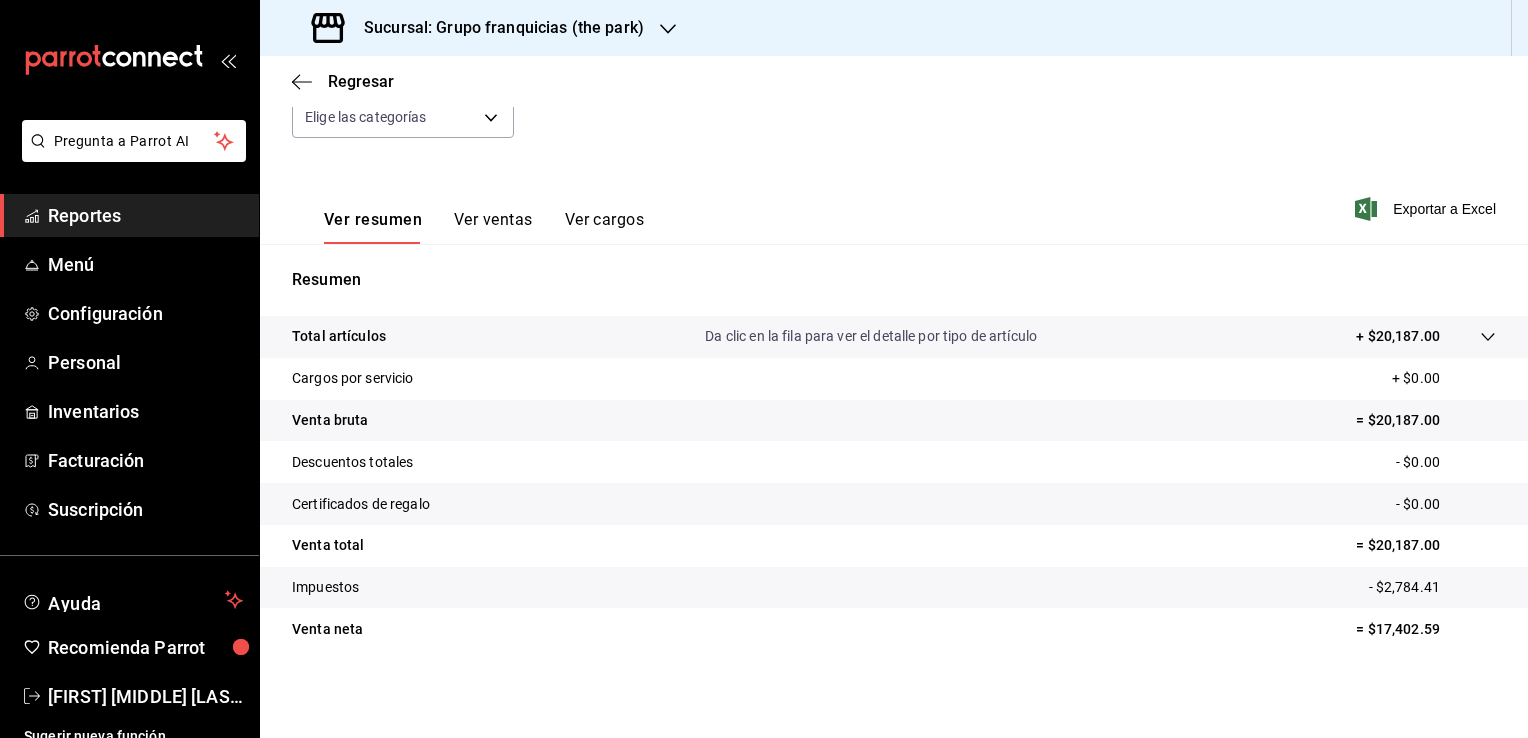 click on "Sucursal: Grupo franquicias (the park)" at bounding box center (480, 28) 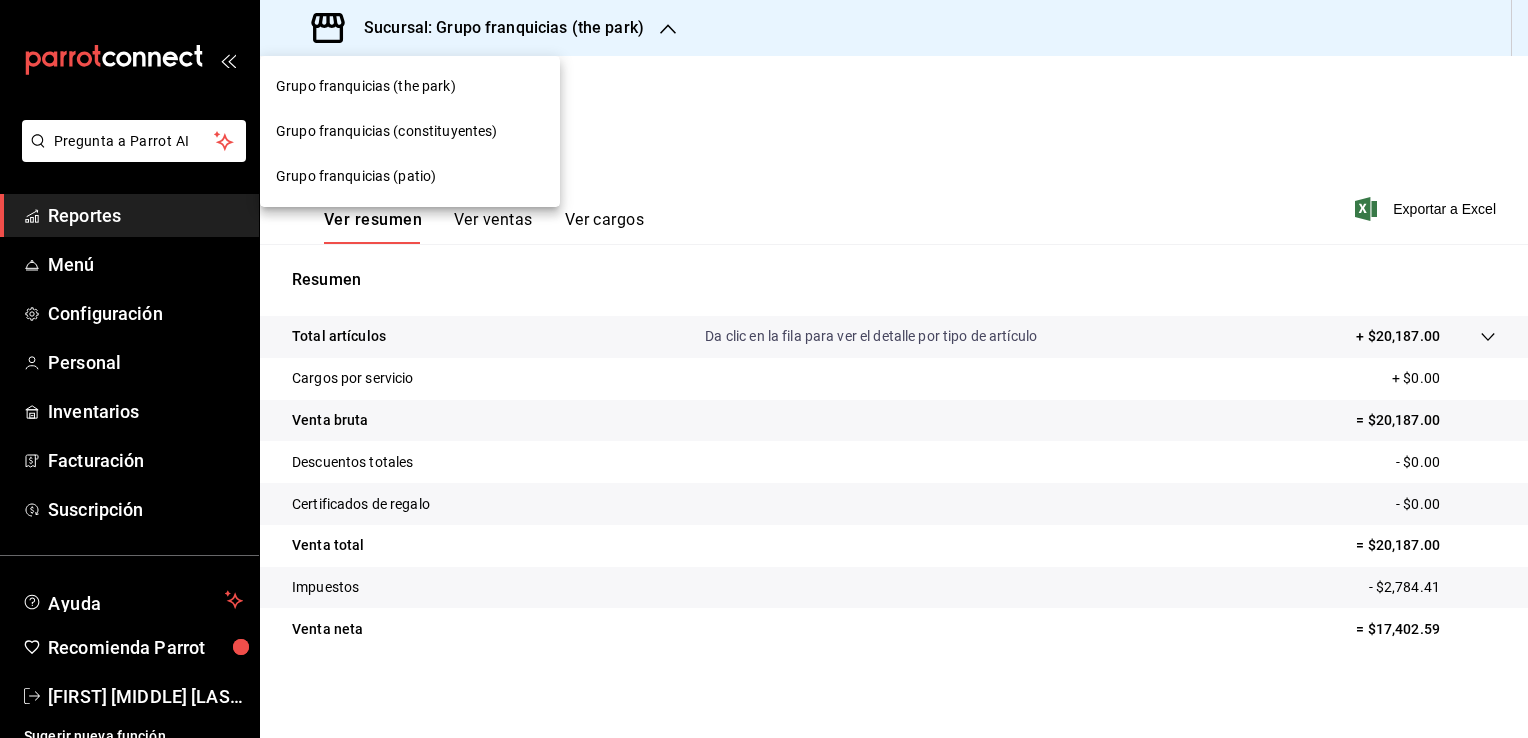 click on "Grupo franquicias (constituyentes)" at bounding box center [410, 131] 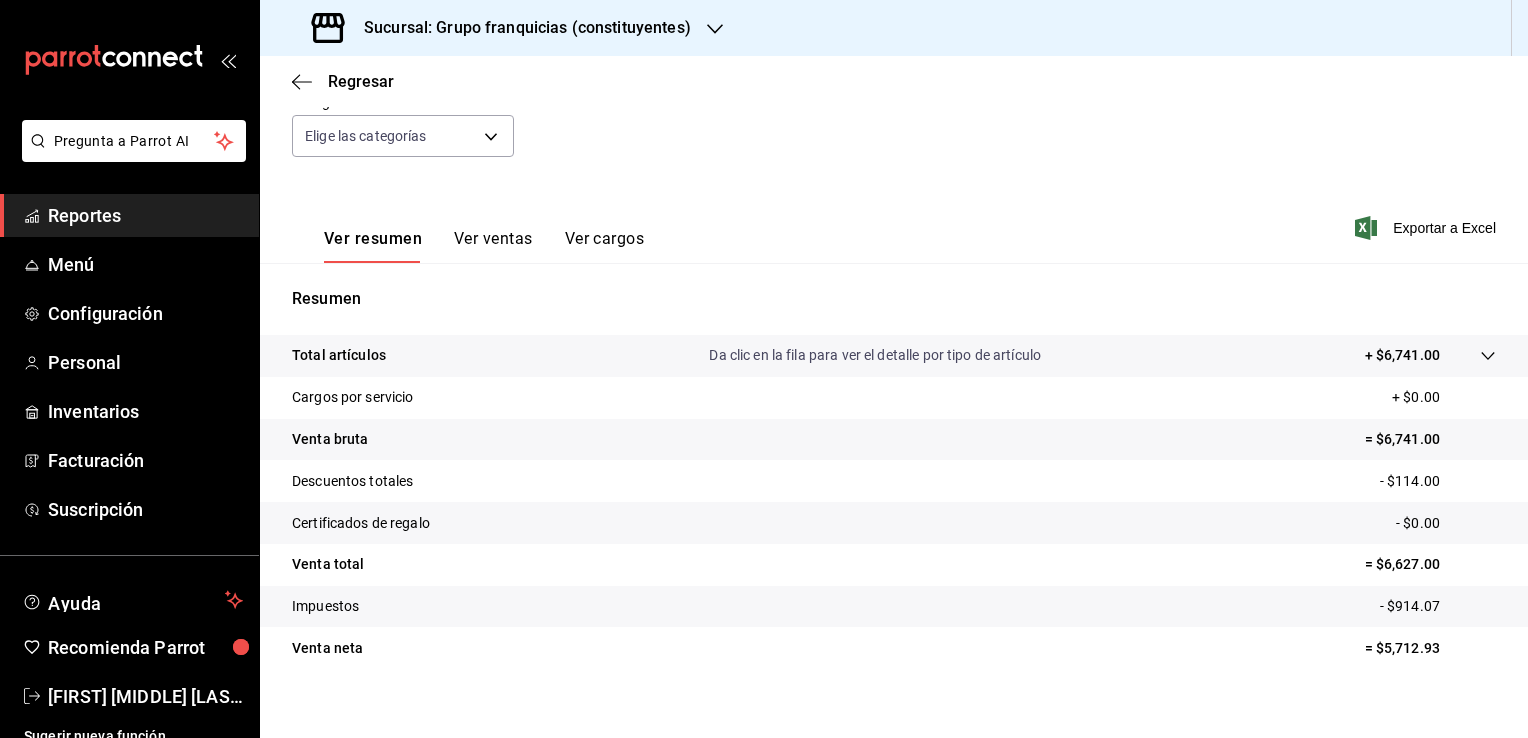 scroll, scrollTop: 220, scrollLeft: 0, axis: vertical 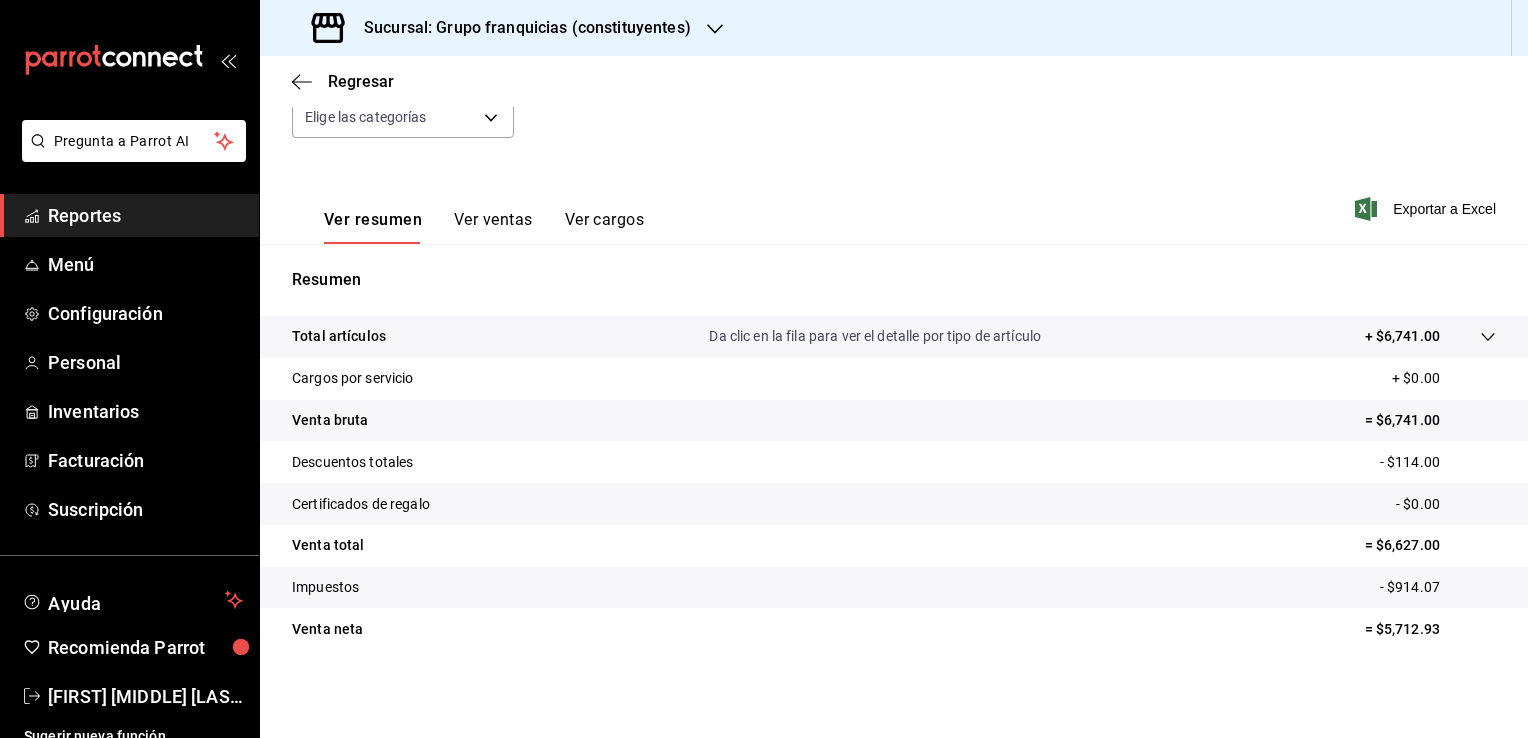 click on "Sucursal: Grupo franquicias (constituyentes)" at bounding box center (519, 28) 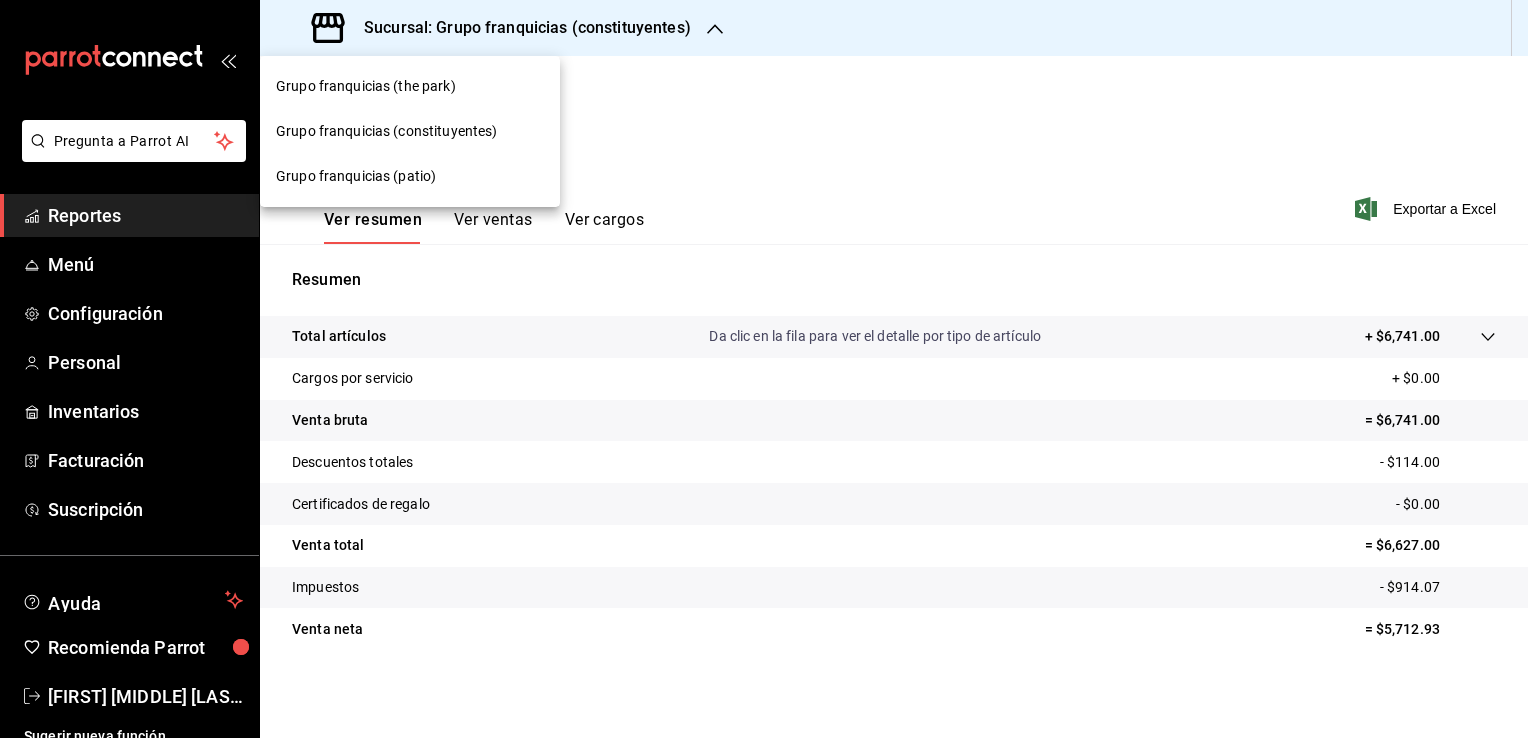 click on "Grupo franquicias (patio)" at bounding box center [410, 176] 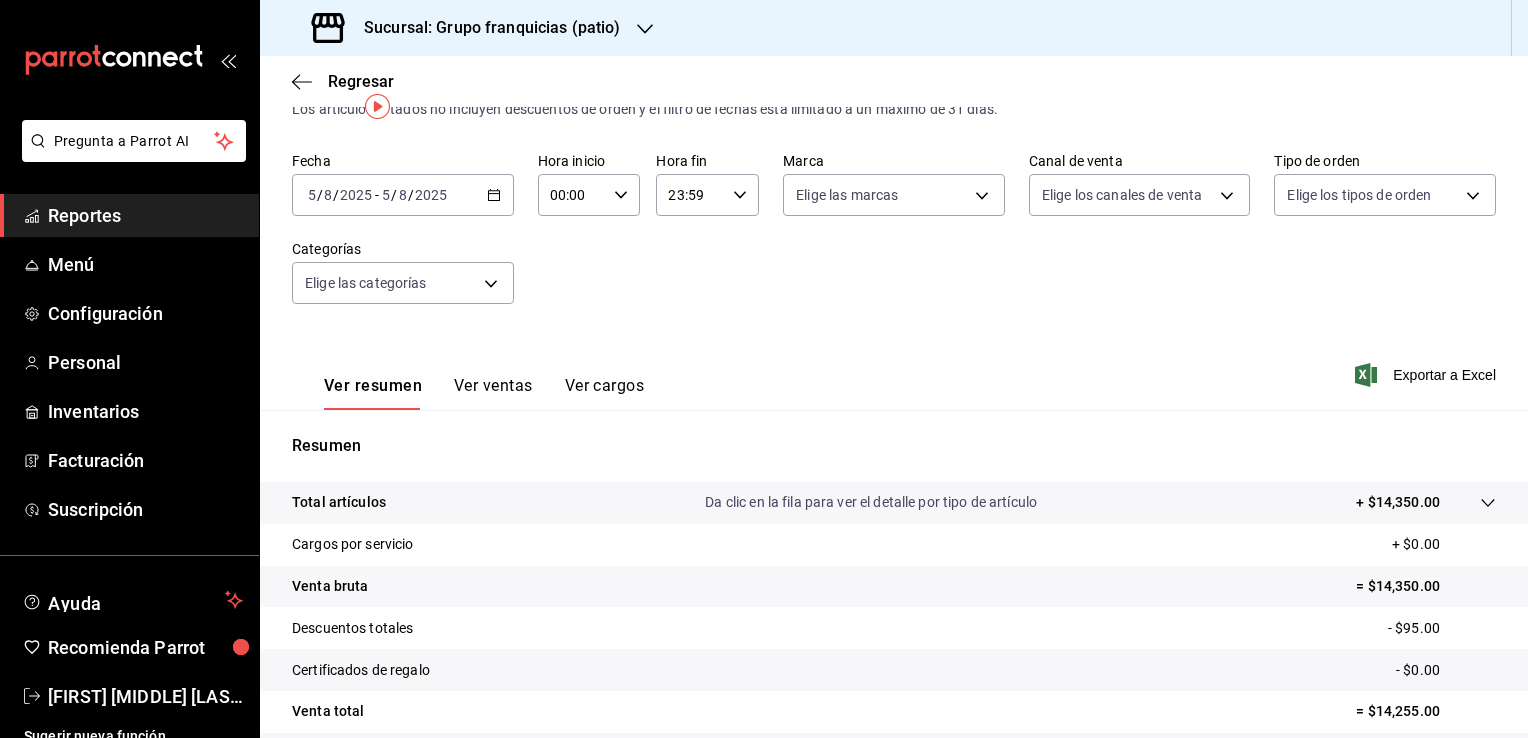 scroll, scrollTop: 20, scrollLeft: 0, axis: vertical 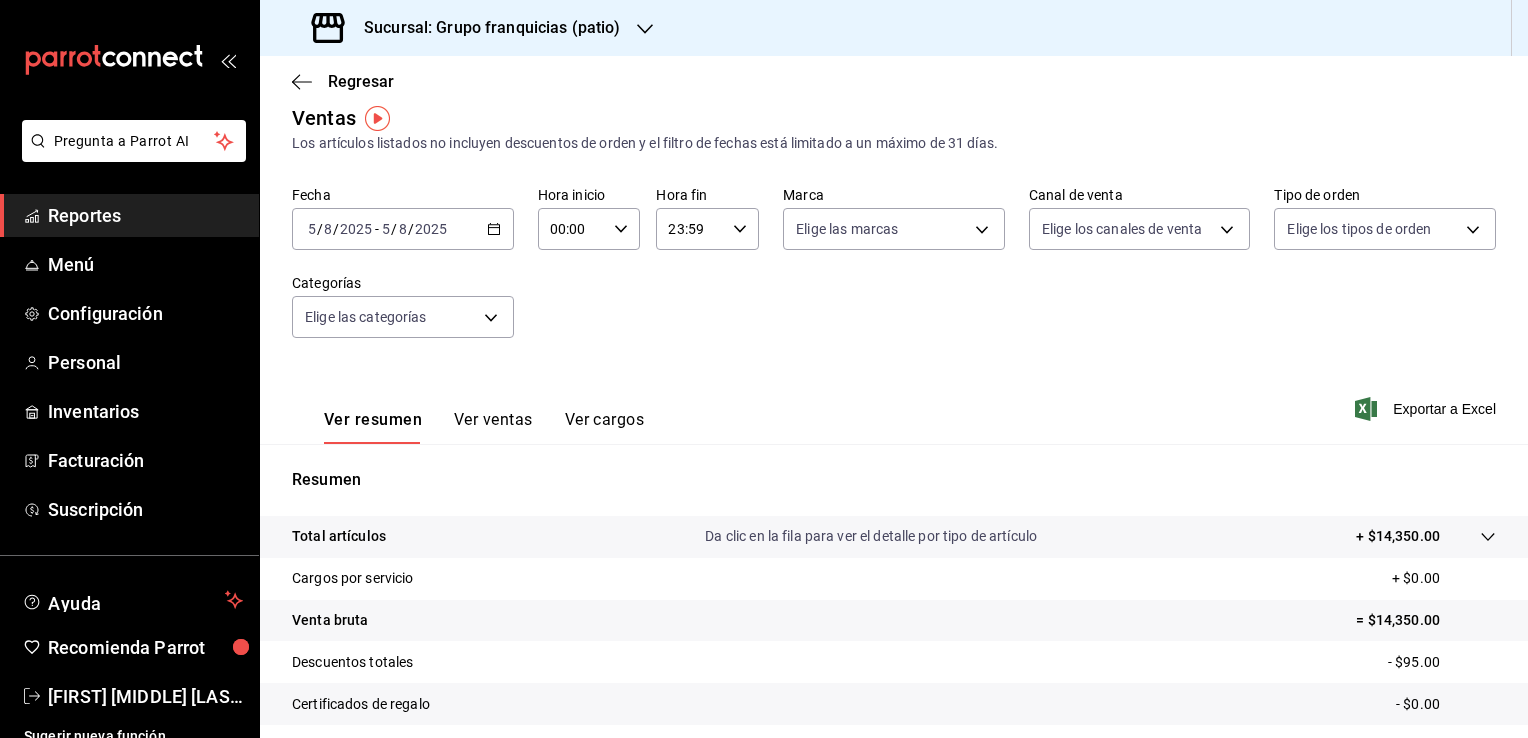 click on "2025" at bounding box center [431, 229] 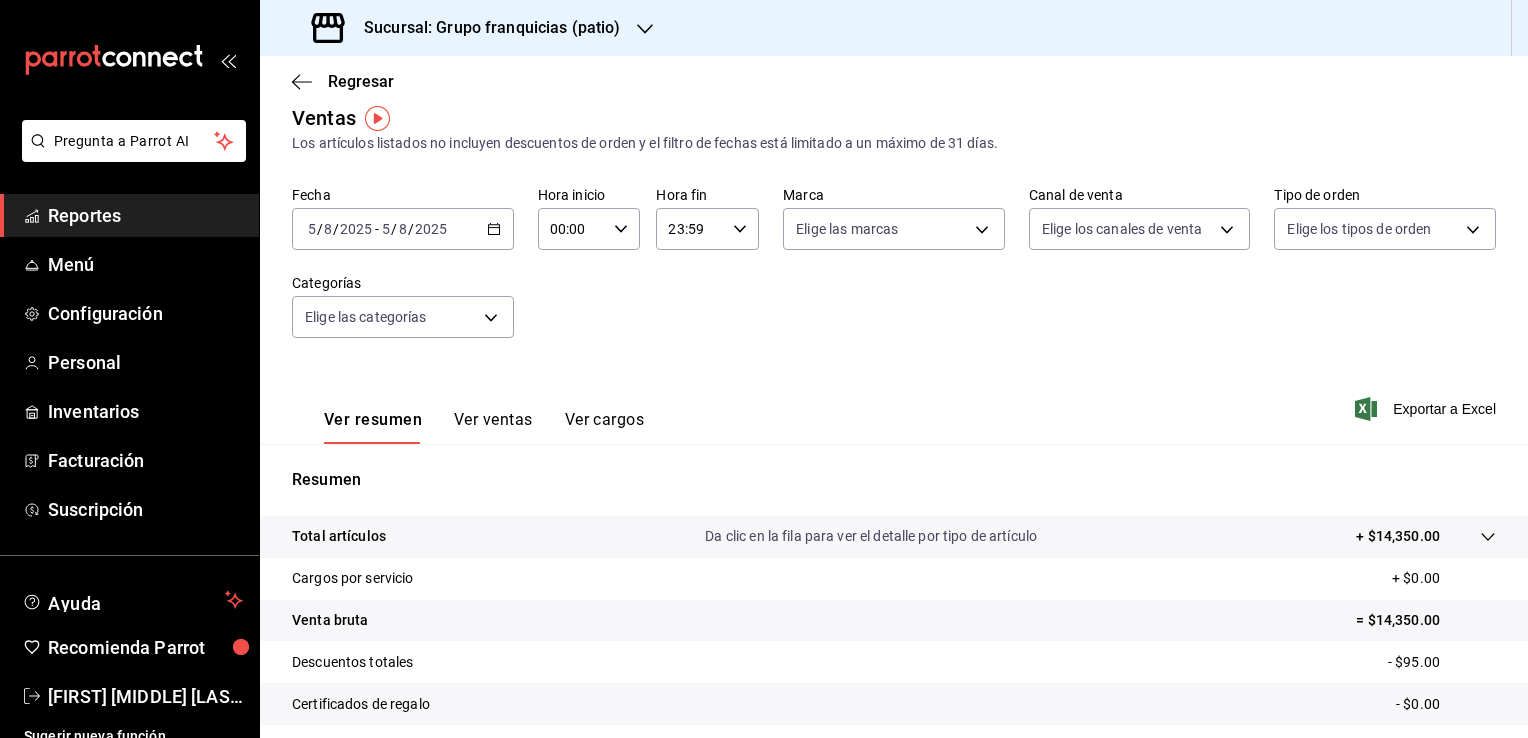click 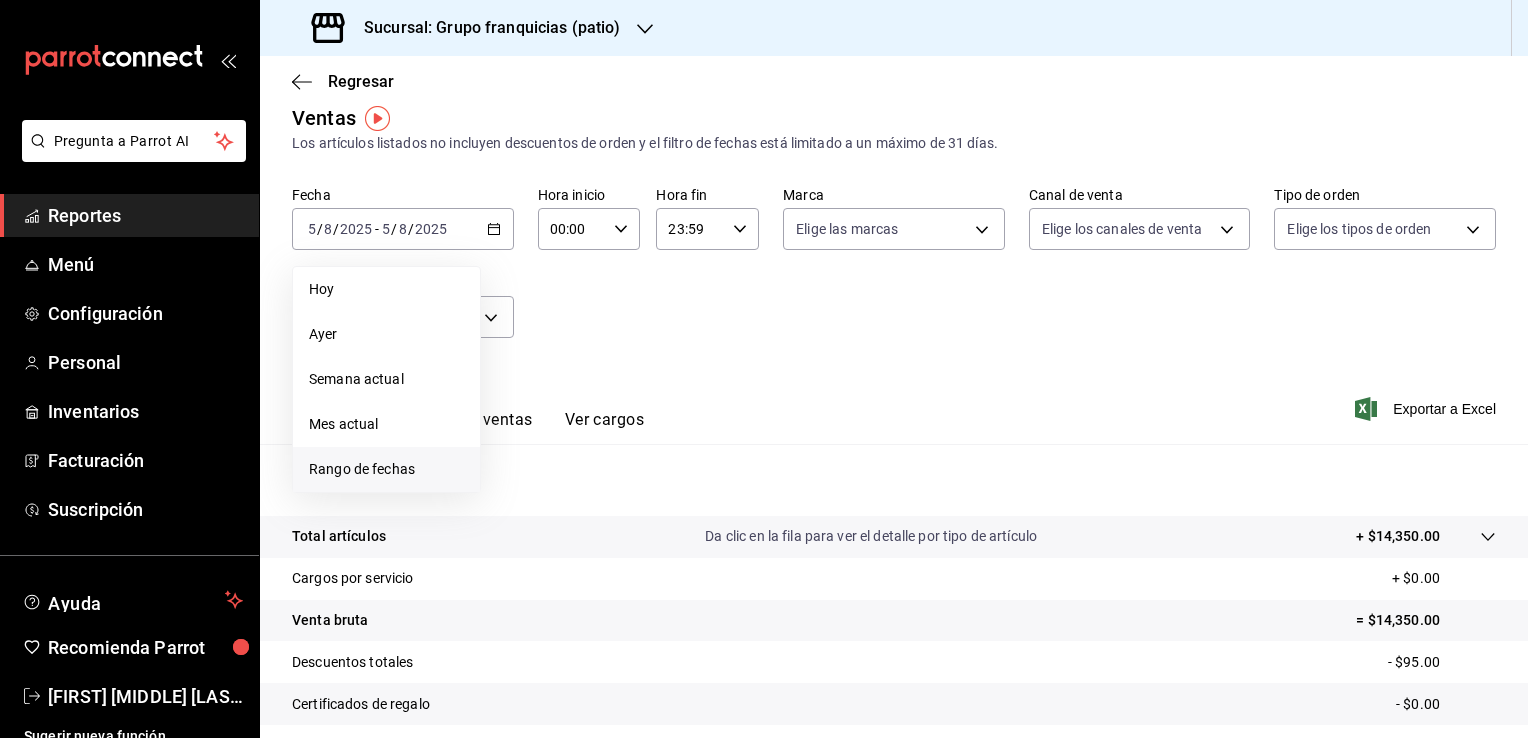 click on "Rango de fechas" at bounding box center [386, 469] 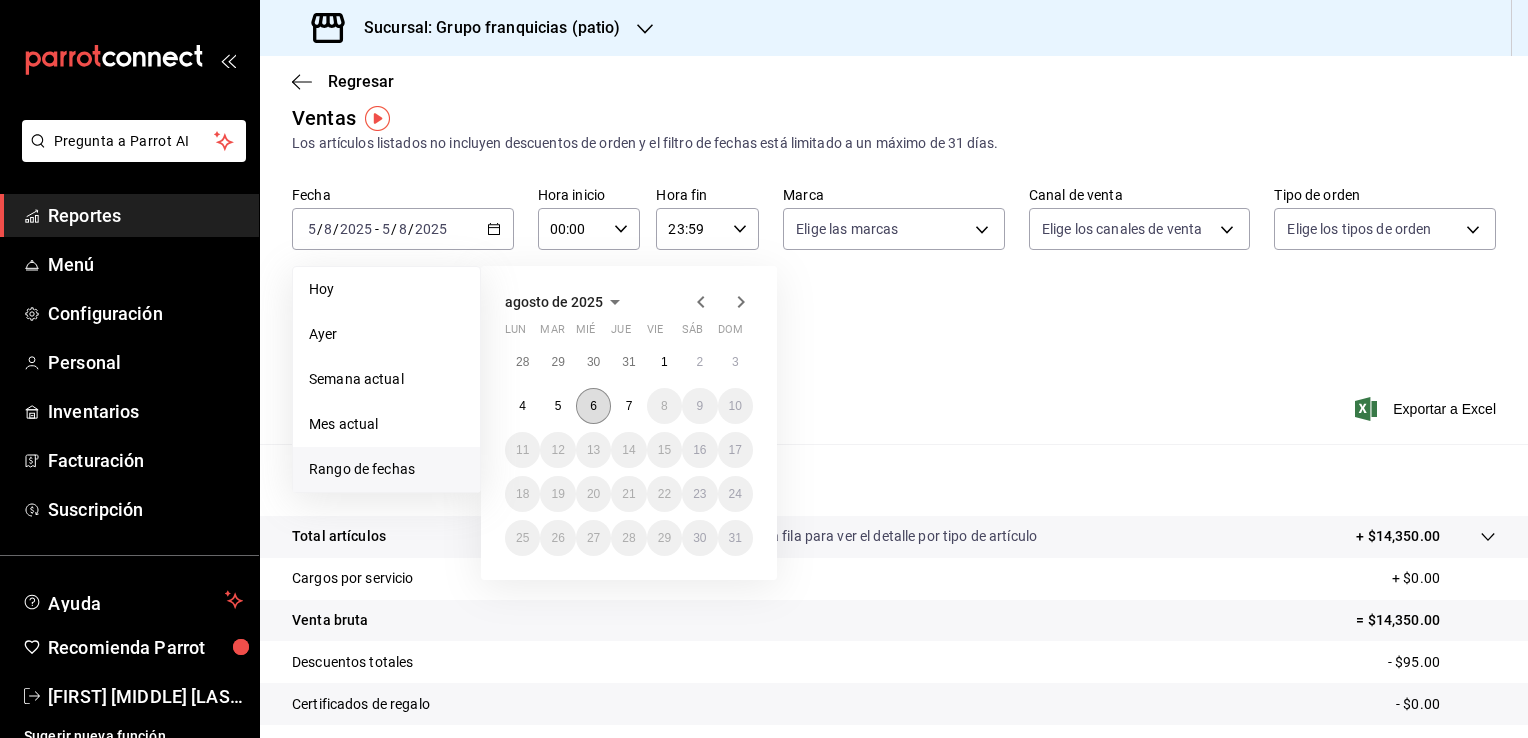 click on "6" at bounding box center [593, 406] 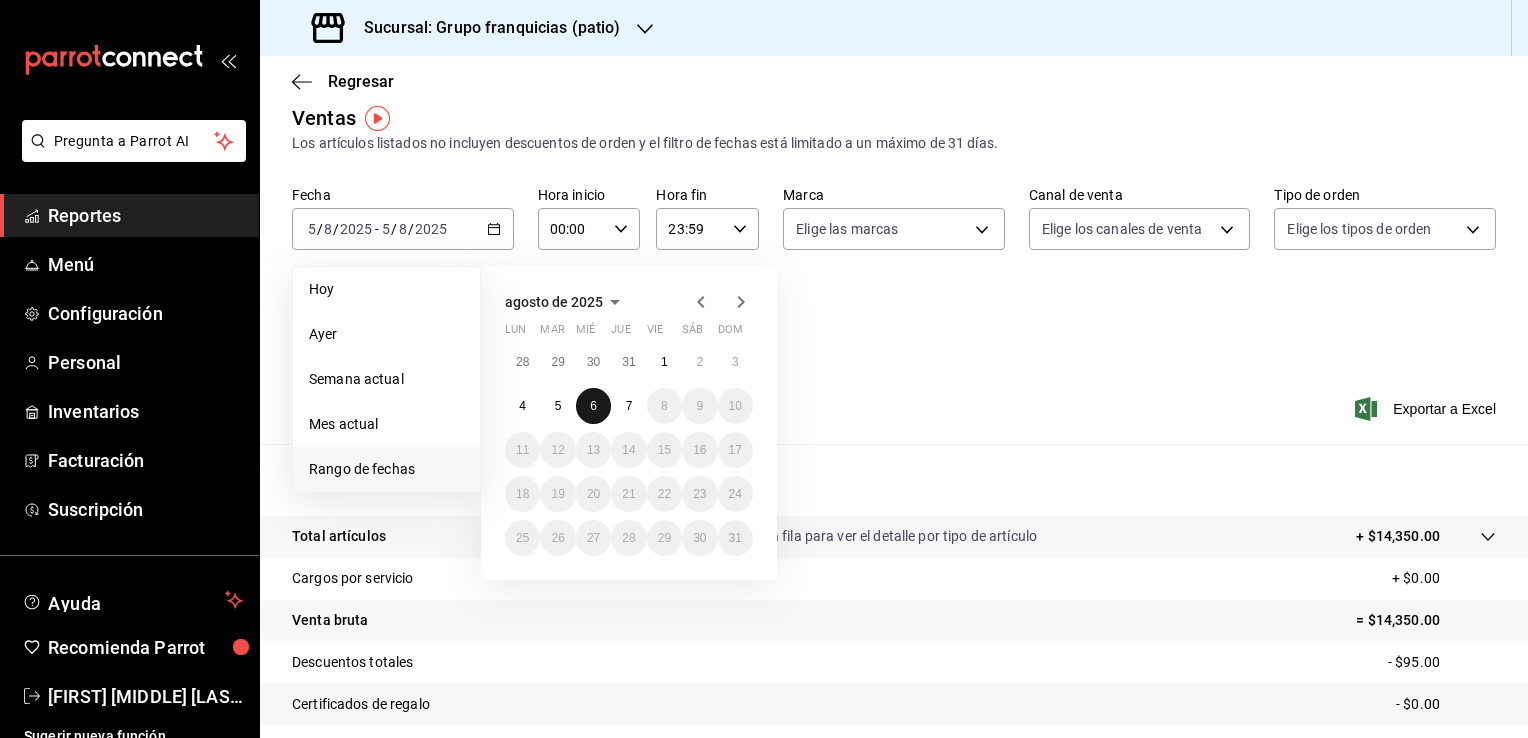click on "6" at bounding box center (593, 406) 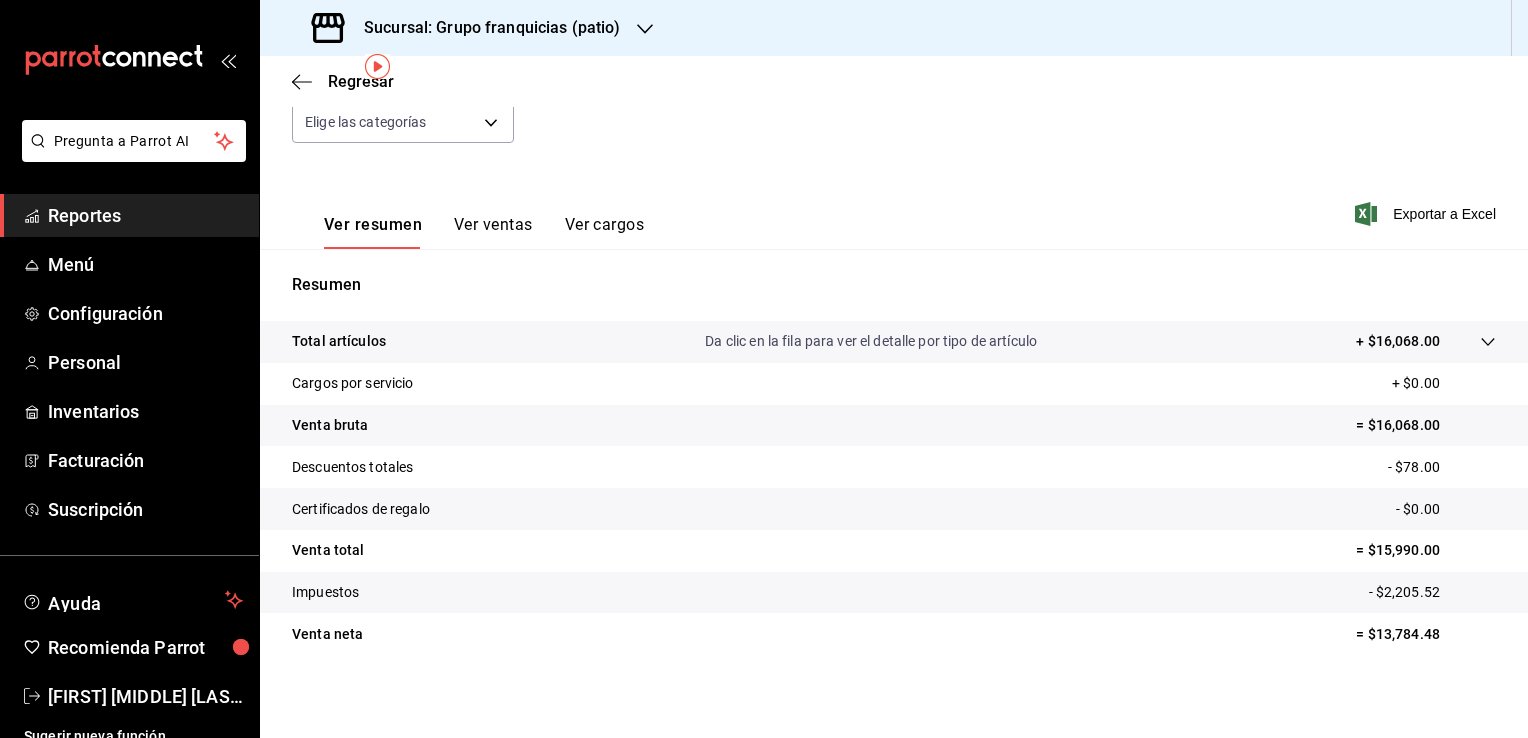 scroll, scrollTop: 220, scrollLeft: 0, axis: vertical 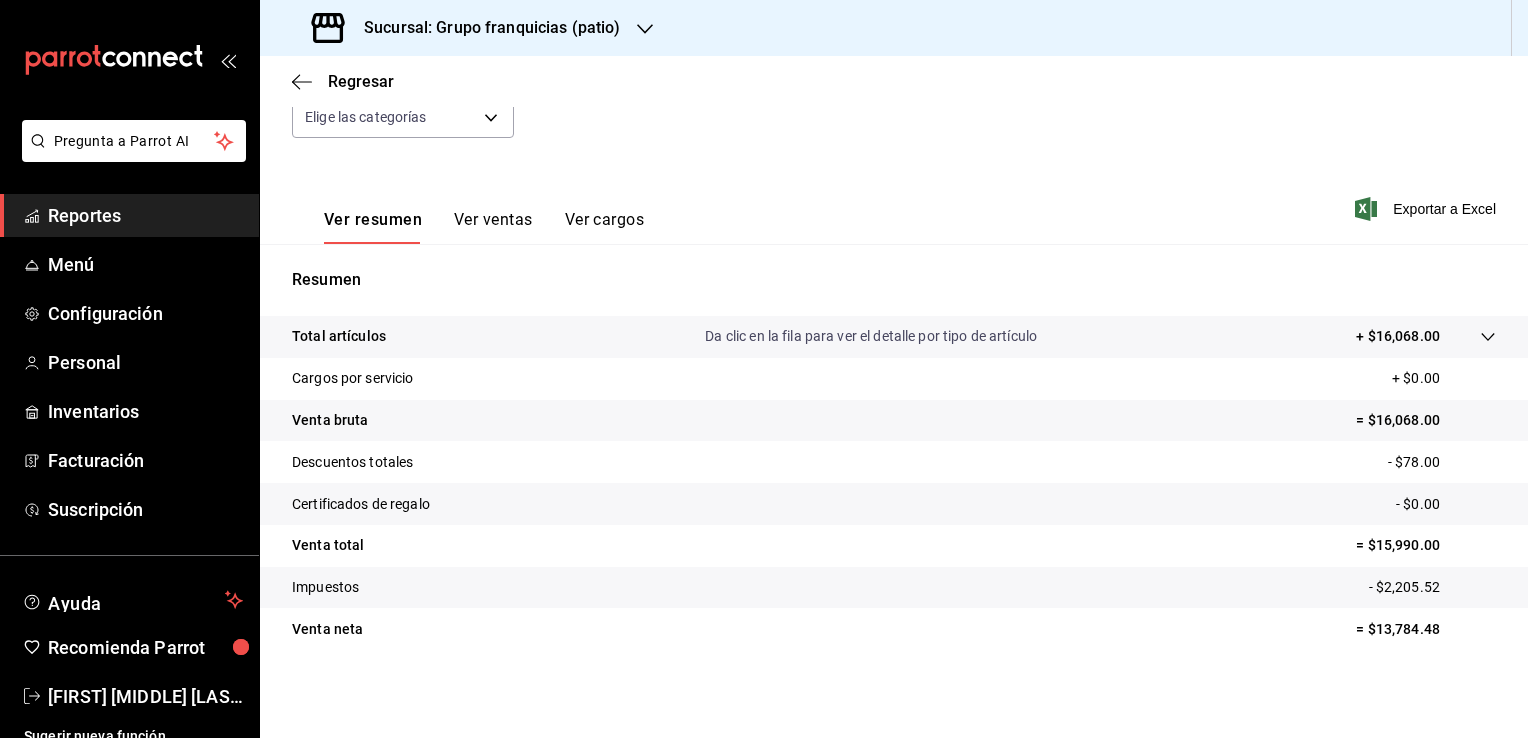 click on "Sucursal: Grupo franquicias (patio)" at bounding box center (468, 28) 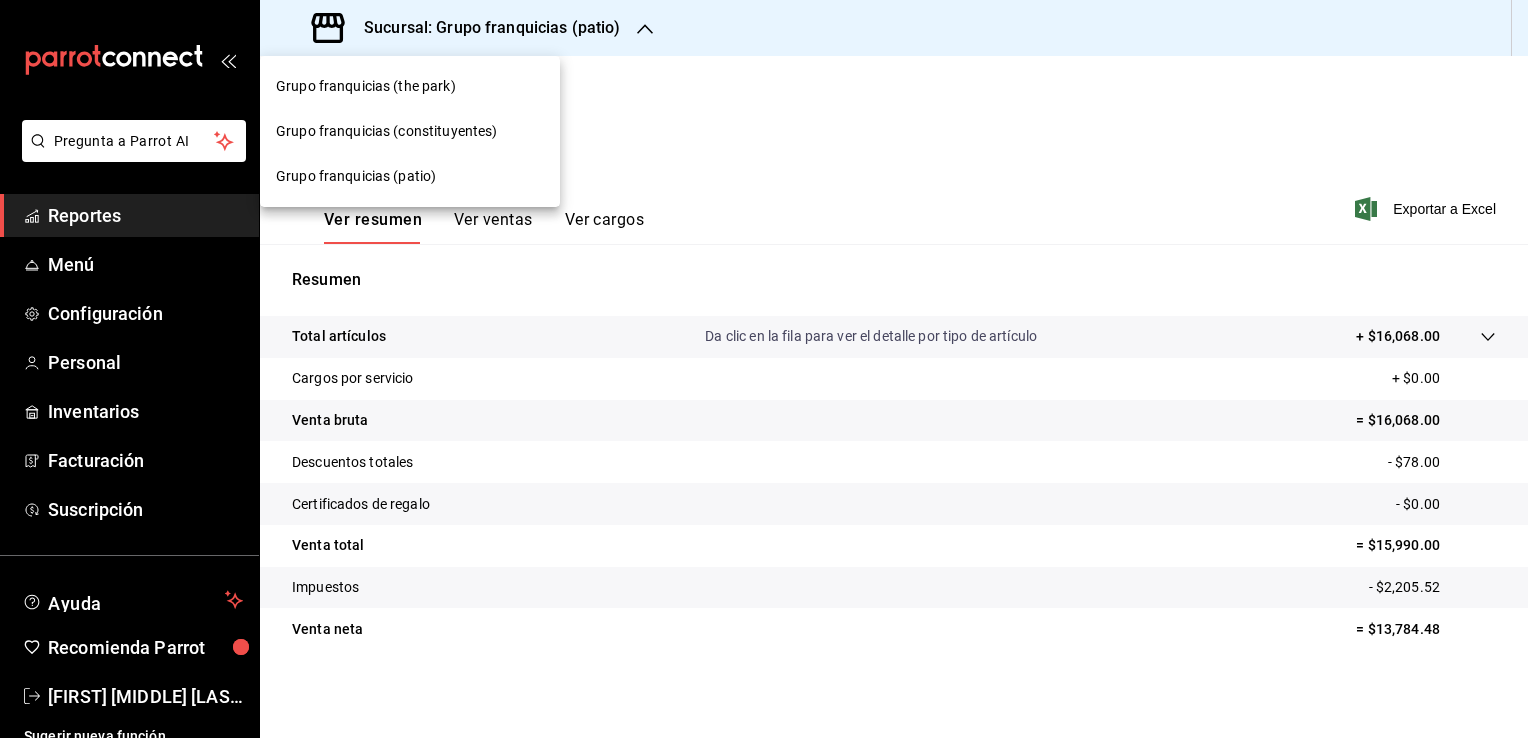 click on "Grupo franquicias (the park)" at bounding box center (410, 86) 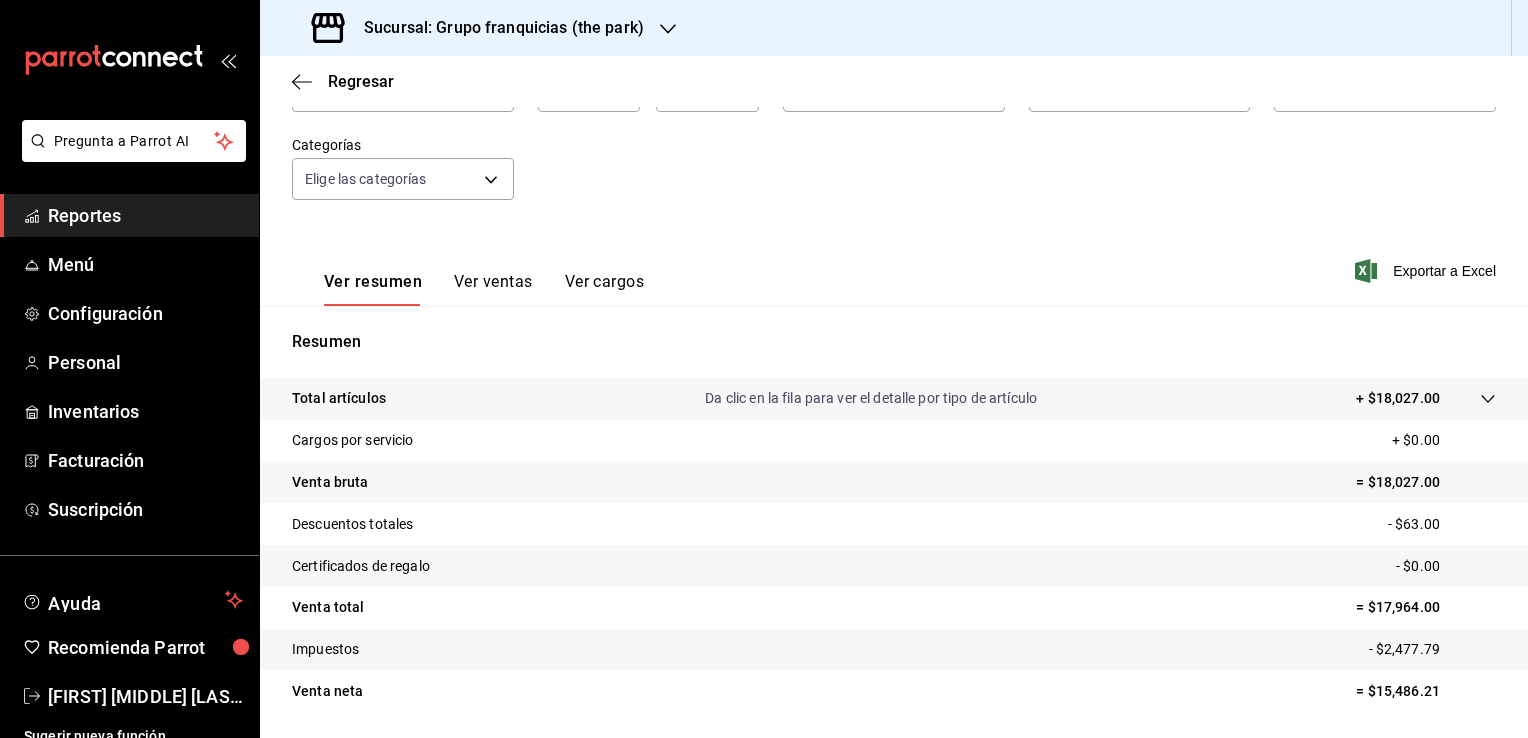 scroll, scrollTop: 200, scrollLeft: 0, axis: vertical 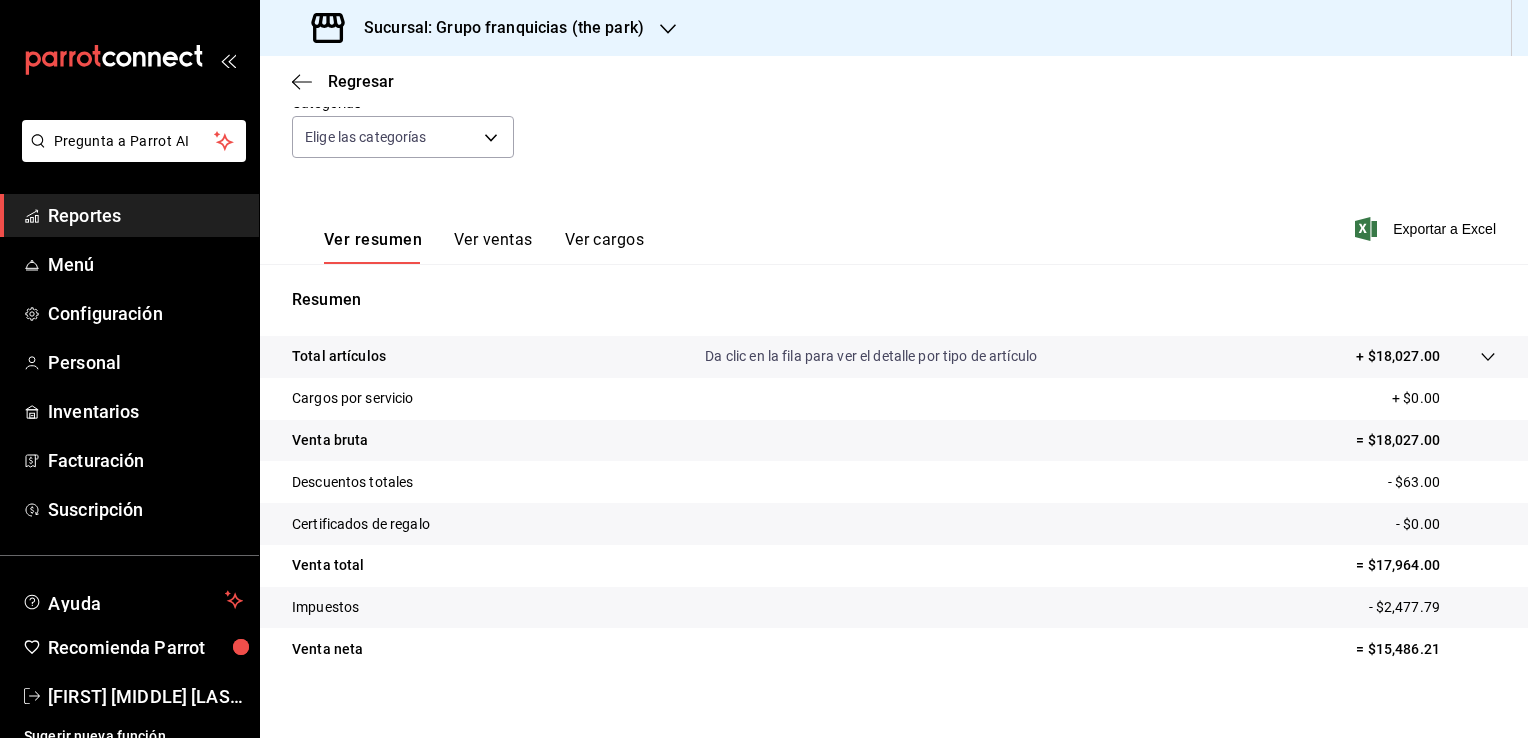 click on "Sucursal: Grupo franquicias (the park)" at bounding box center (480, 28) 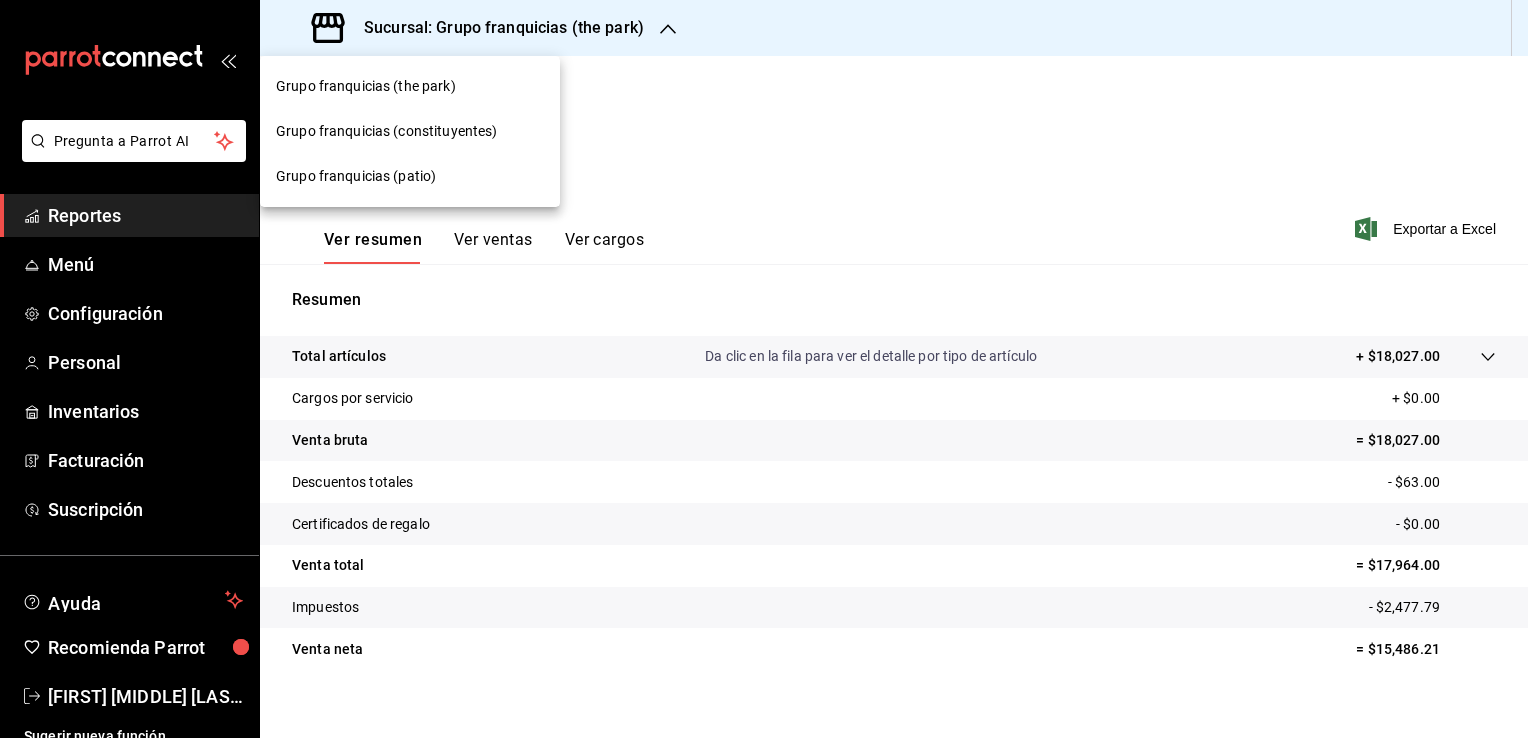 click on "Grupo franquicias (patio)" at bounding box center (356, 176) 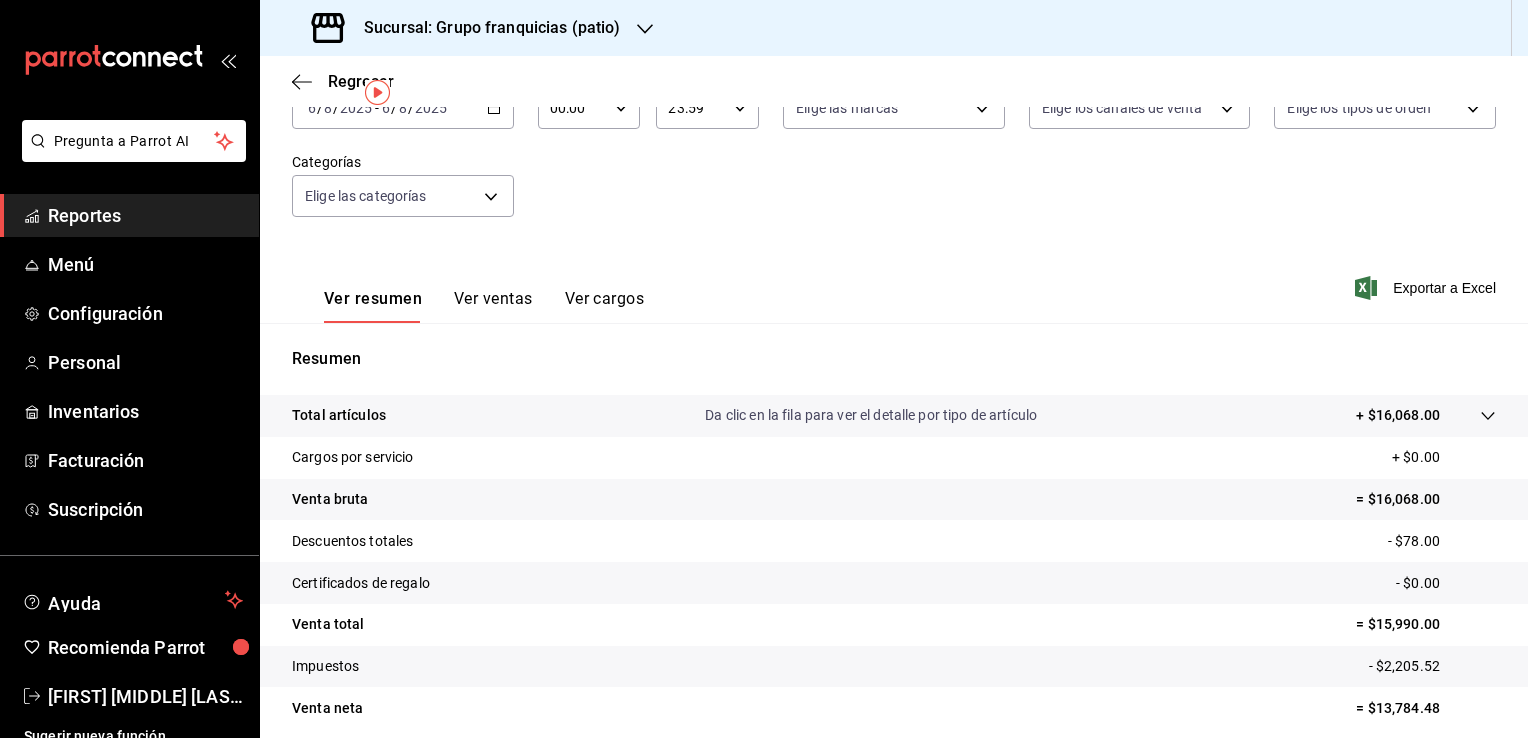 scroll, scrollTop: 20, scrollLeft: 0, axis: vertical 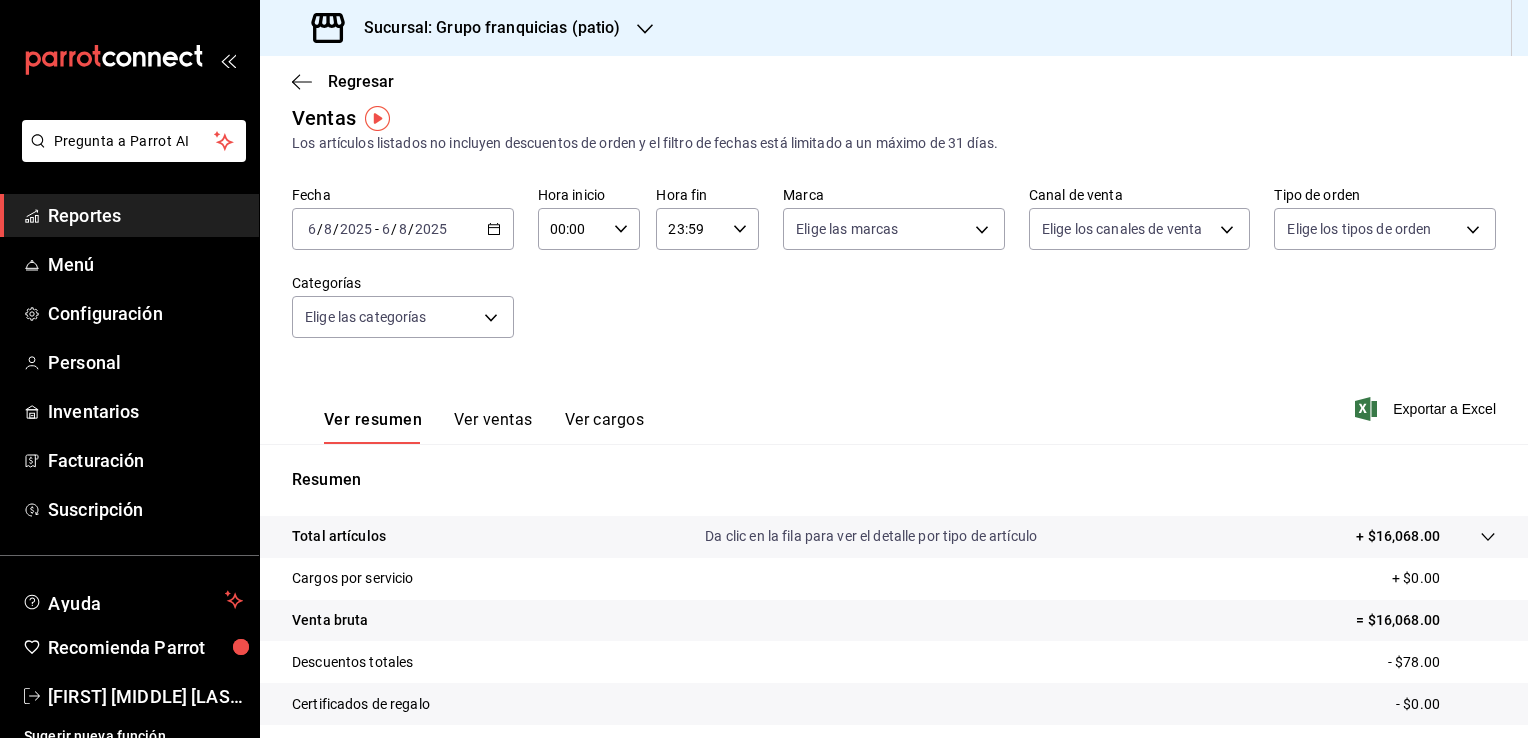click on "2025" at bounding box center (431, 229) 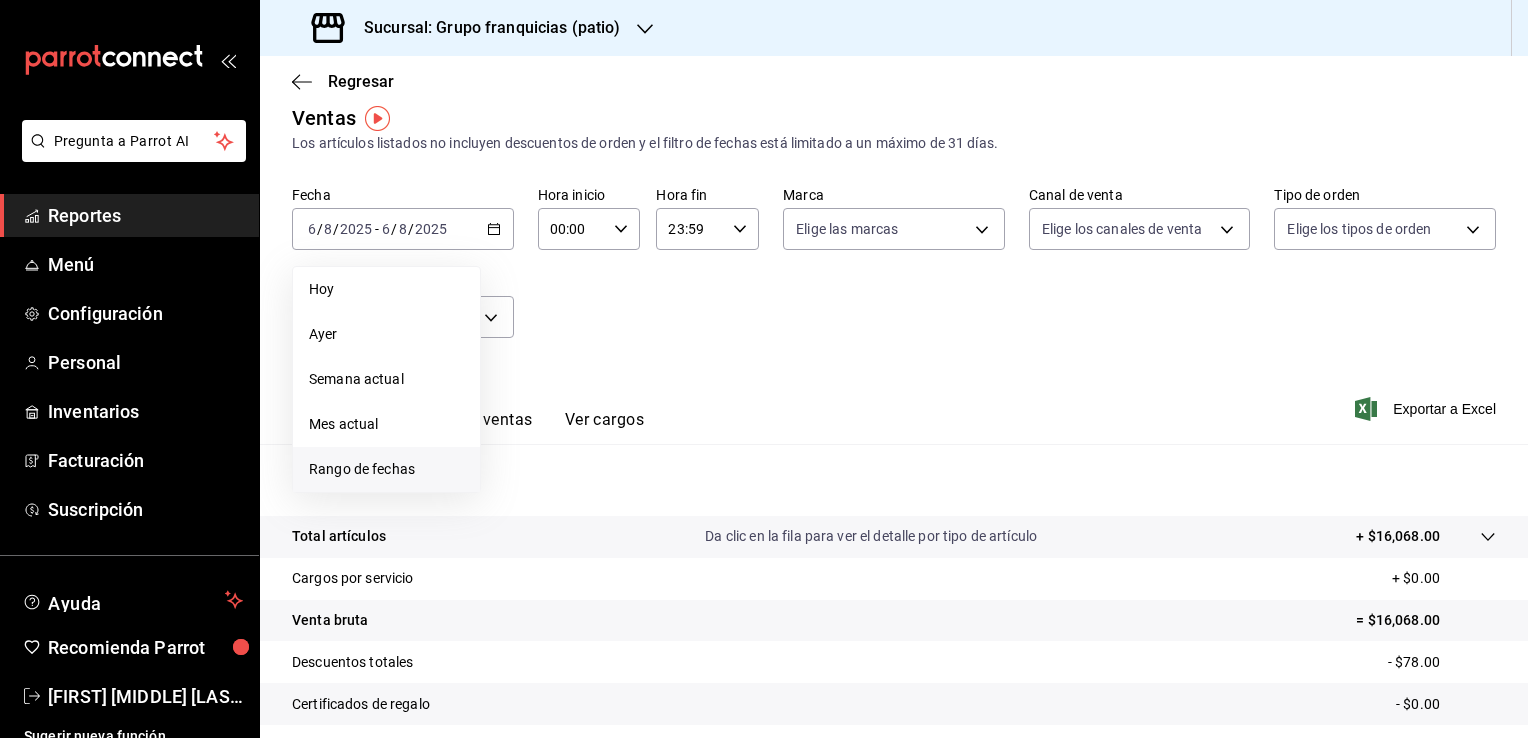 click on "Rango de fechas" at bounding box center (386, 469) 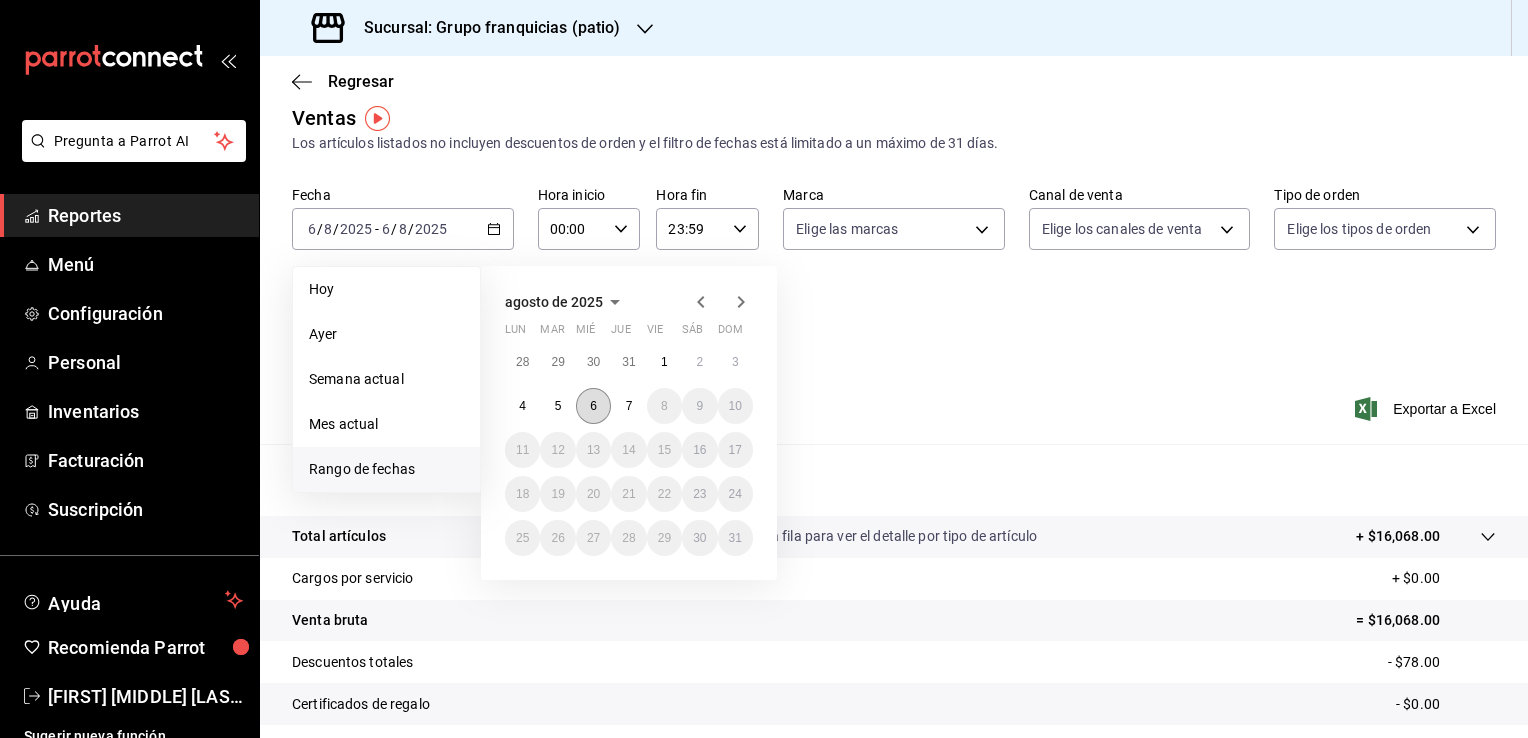click on "6" at bounding box center [593, 406] 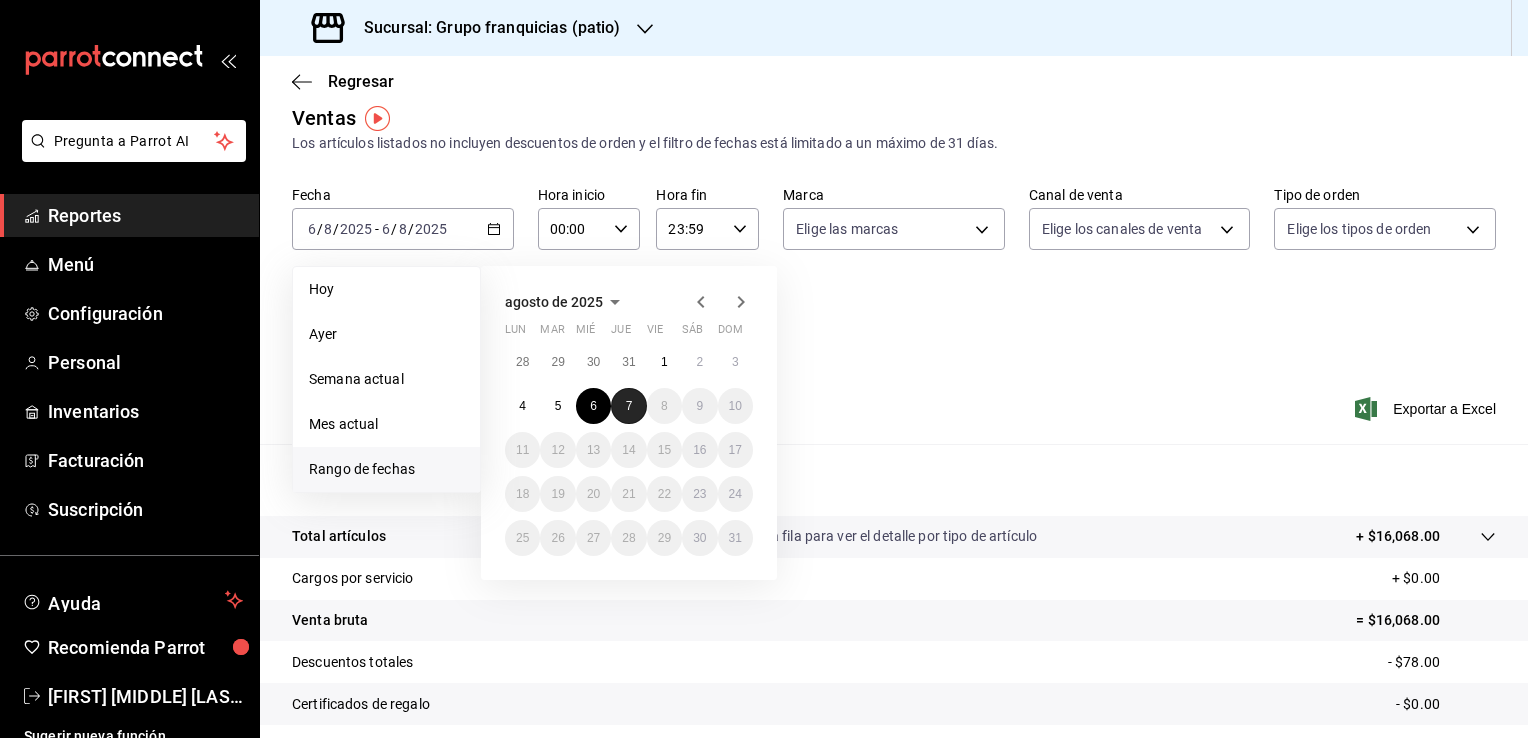 click on "7" at bounding box center (629, 406) 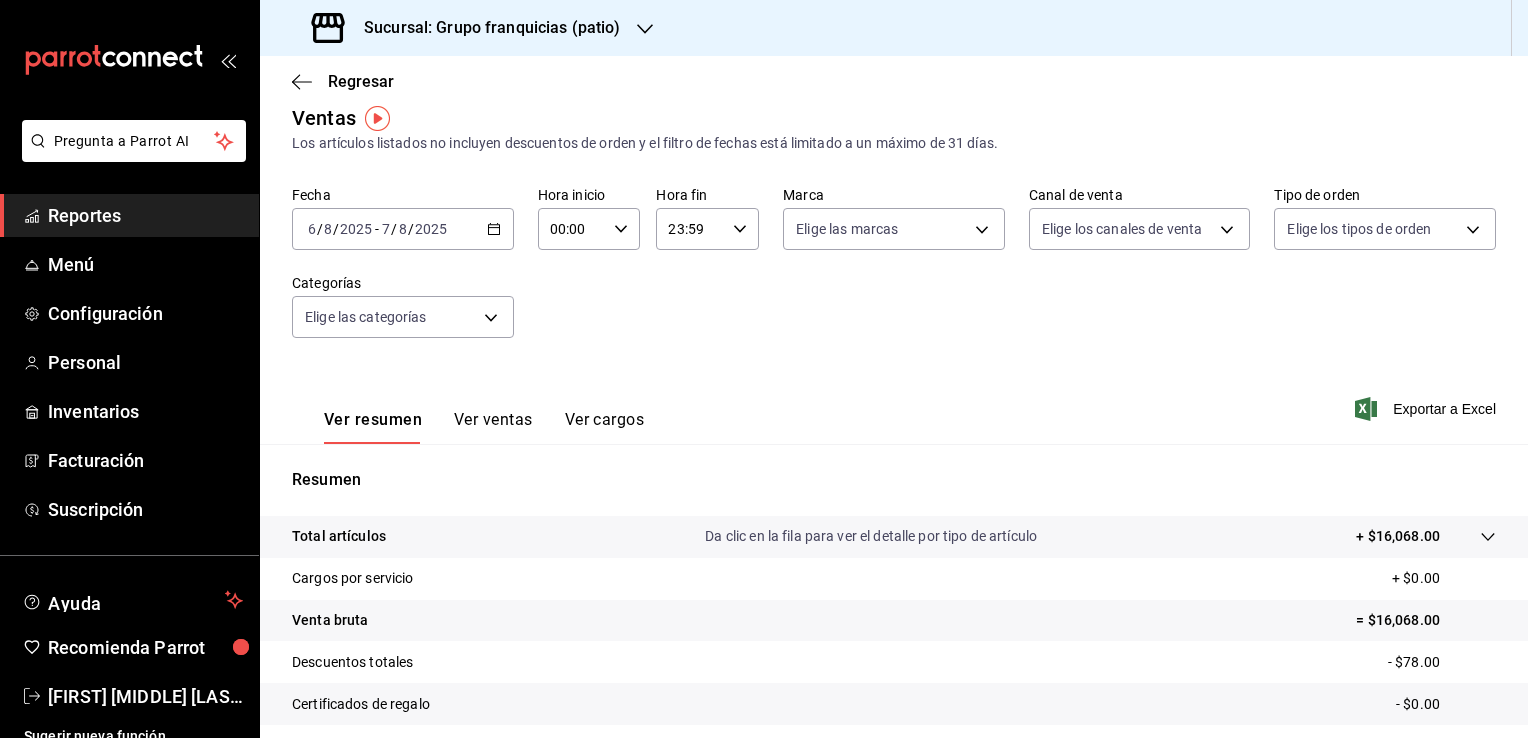 click on "[YEAR]-[MONTH]-[DAY] [NUMBER] / [NUMBER] / [YEAR] - [YEAR]-[MONTH]-[DAY] [NUMBER] / [NUMBER] / [YEAR]" at bounding box center (403, 229) 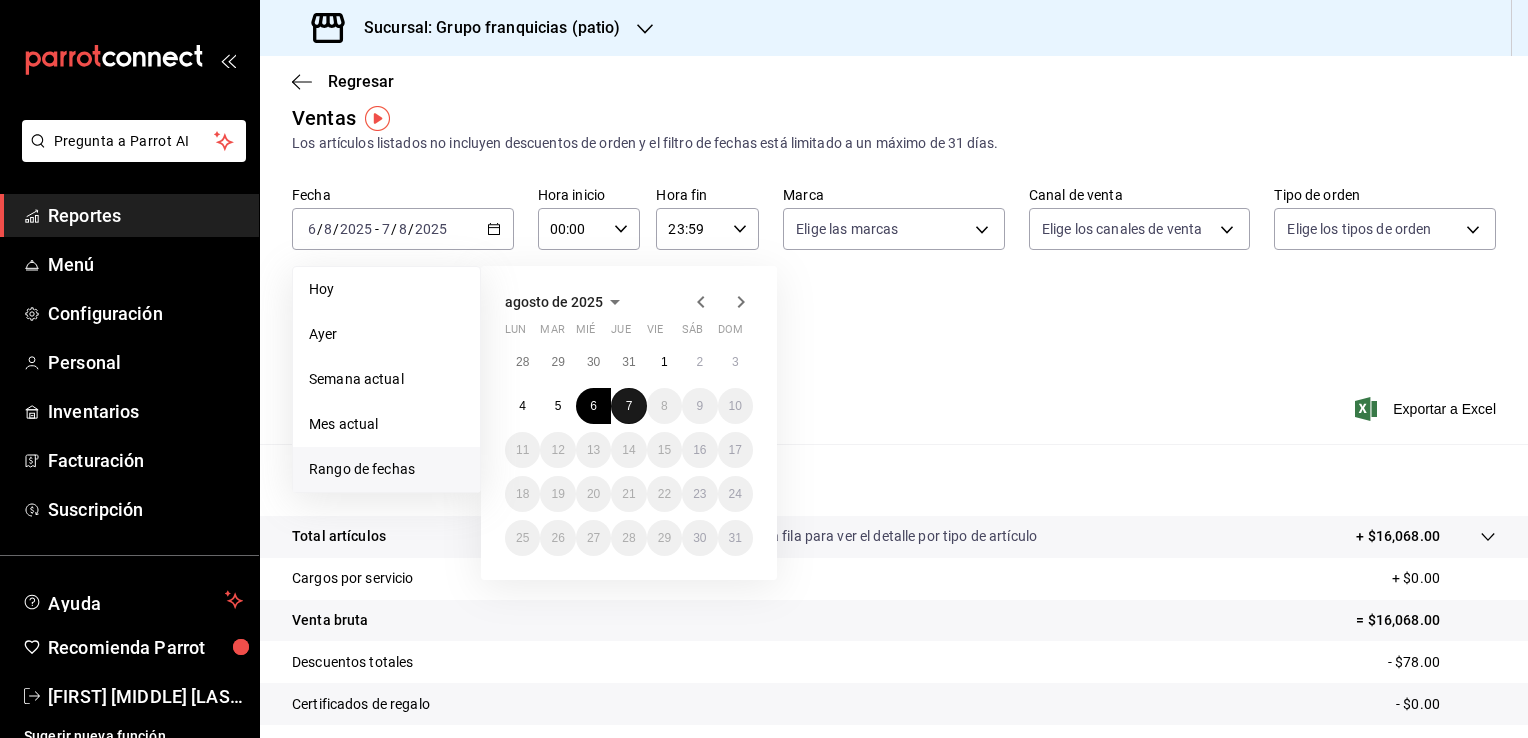 click on "7" at bounding box center [628, 406] 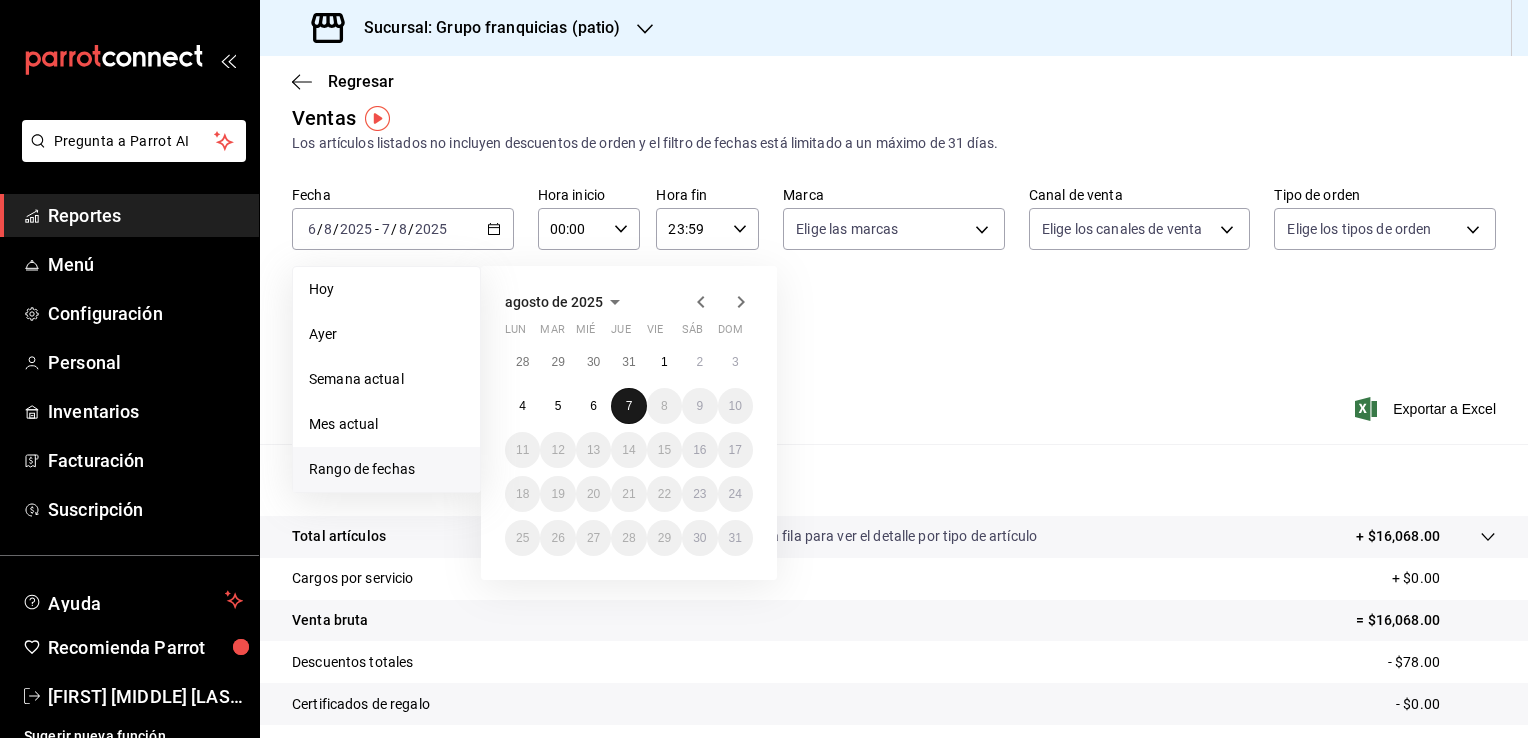 click on "7" at bounding box center (628, 406) 